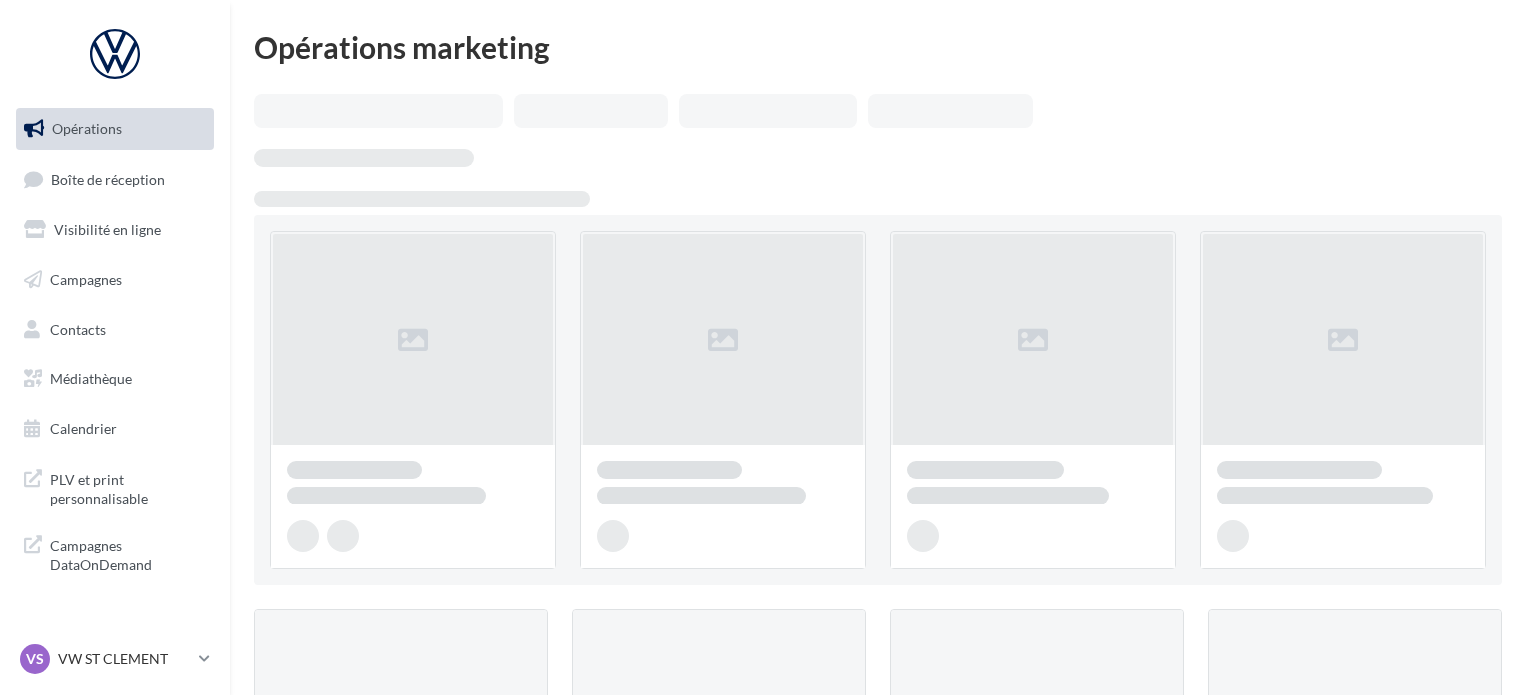 scroll, scrollTop: 0, scrollLeft: 0, axis: both 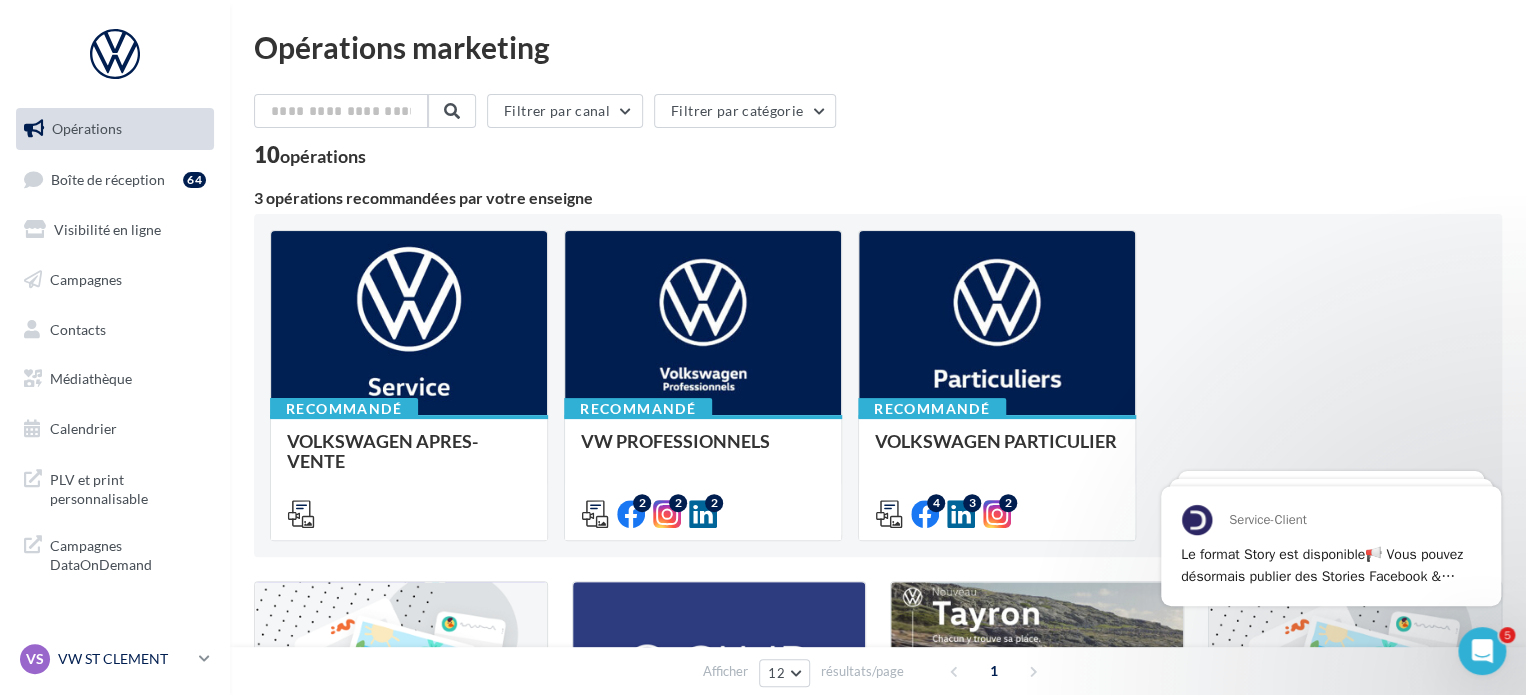 click on "VW ST CLEMENT" at bounding box center [124, 659] 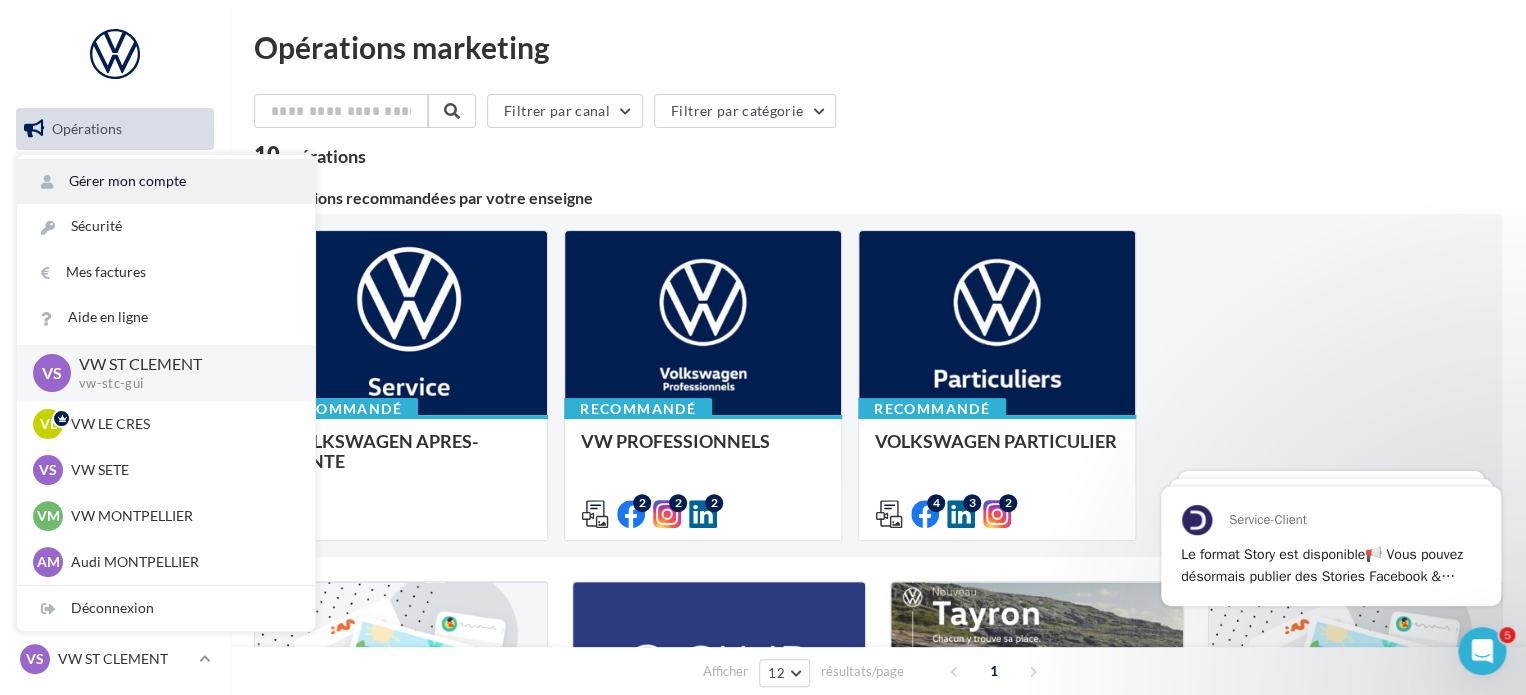 click on "Gérer mon compte" at bounding box center (166, 181) 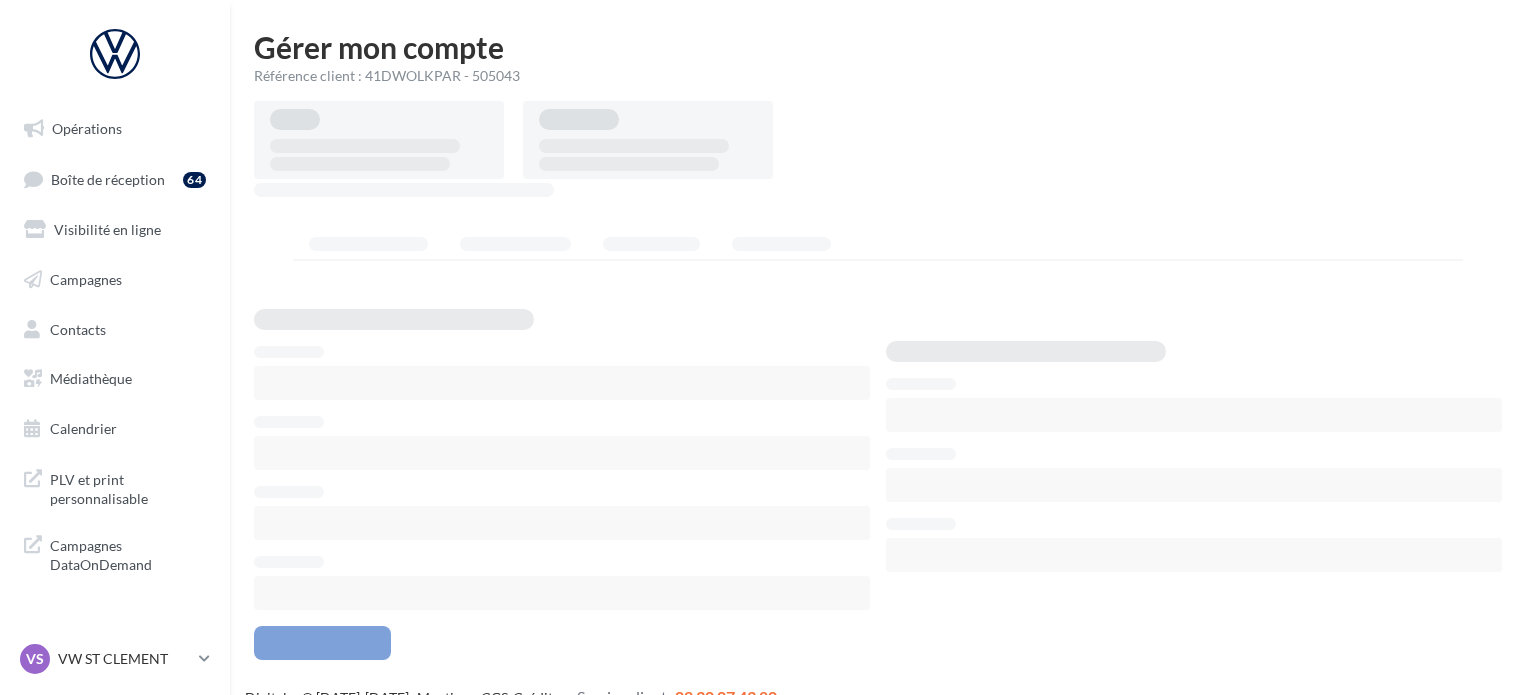 scroll, scrollTop: 0, scrollLeft: 0, axis: both 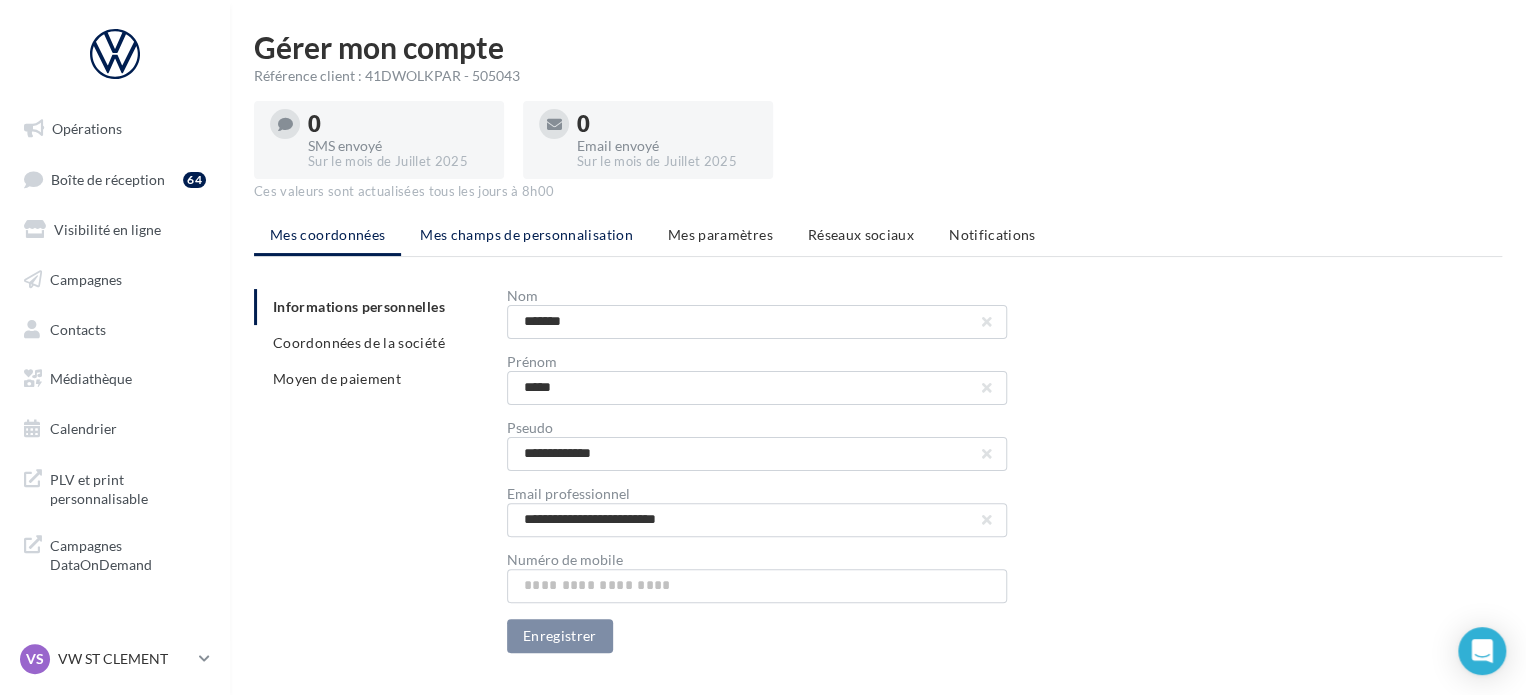 click on "Mes champs de personnalisation" at bounding box center (526, 235) 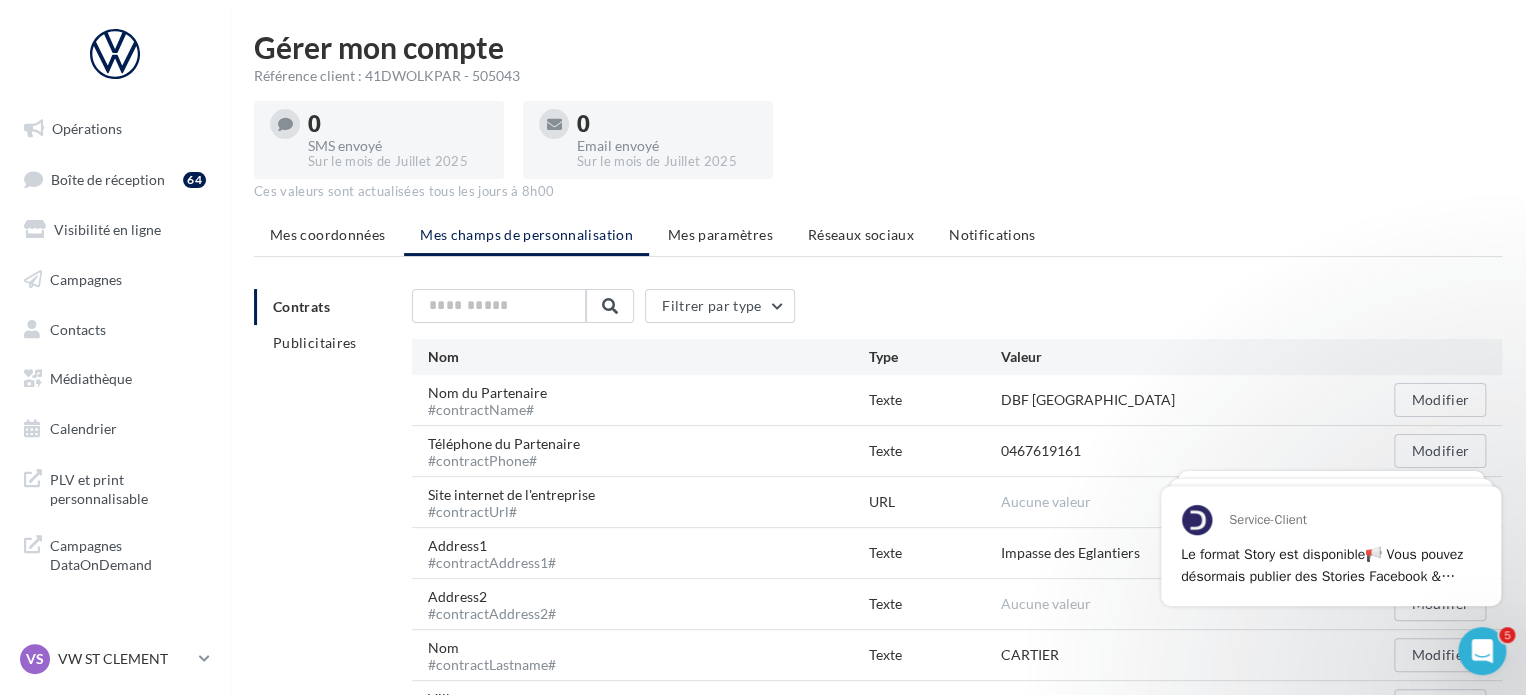 scroll, scrollTop: 0, scrollLeft: 0, axis: both 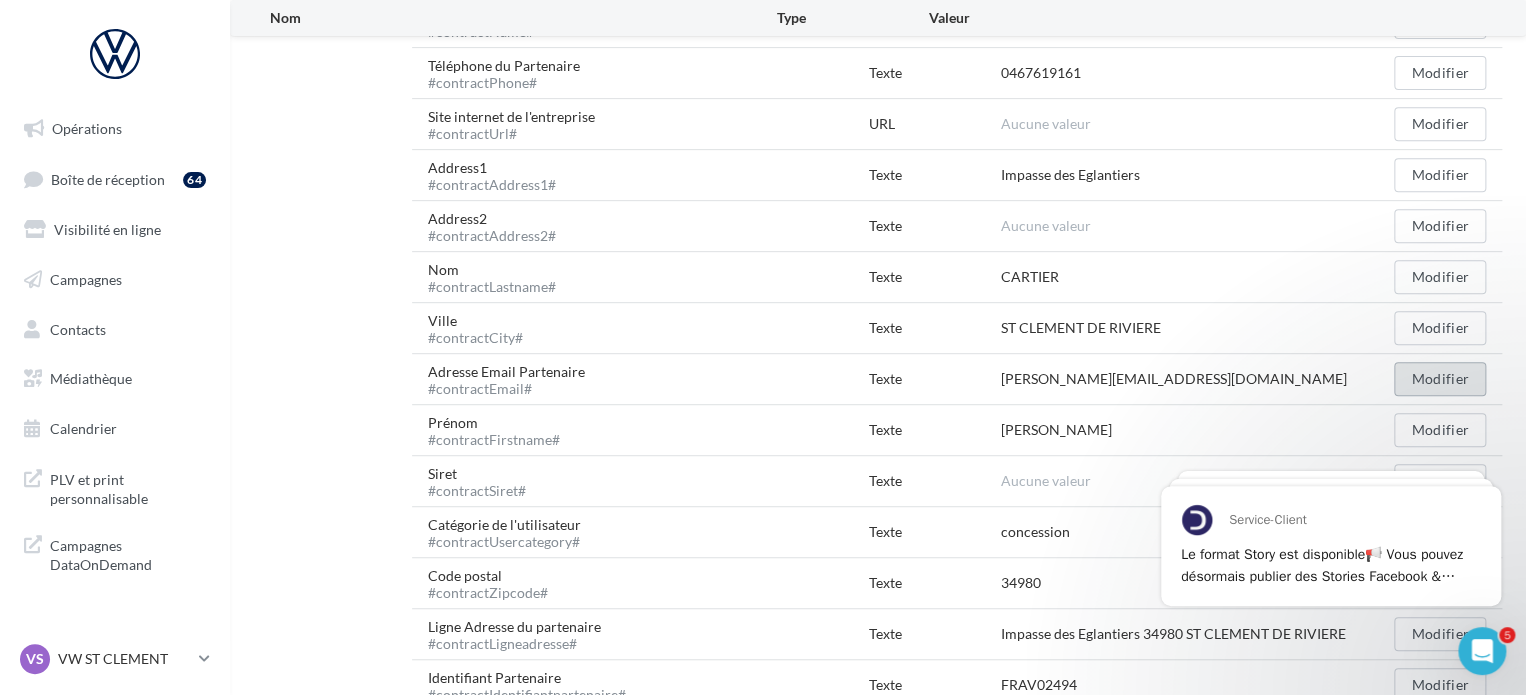 click on "Modifier" at bounding box center [1440, 379] 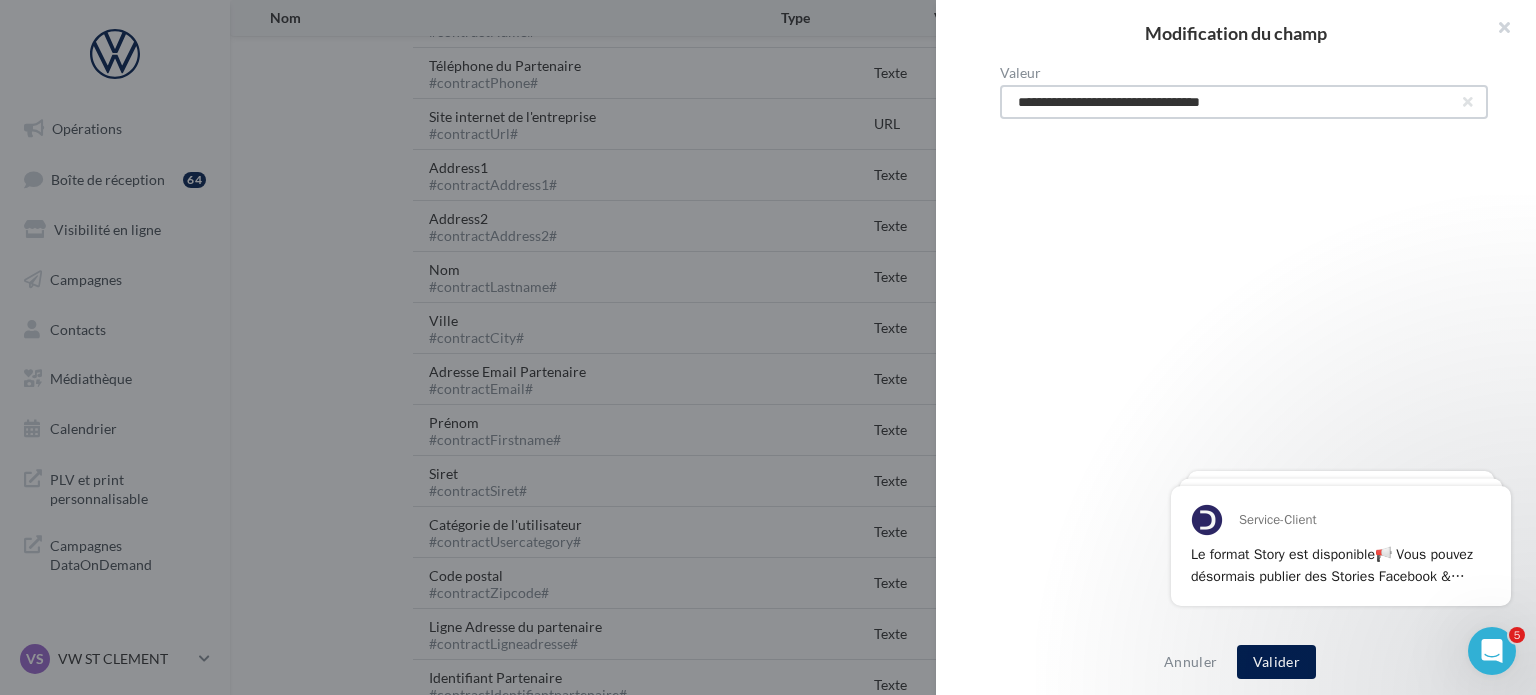 click on "**********" at bounding box center [1244, 102] 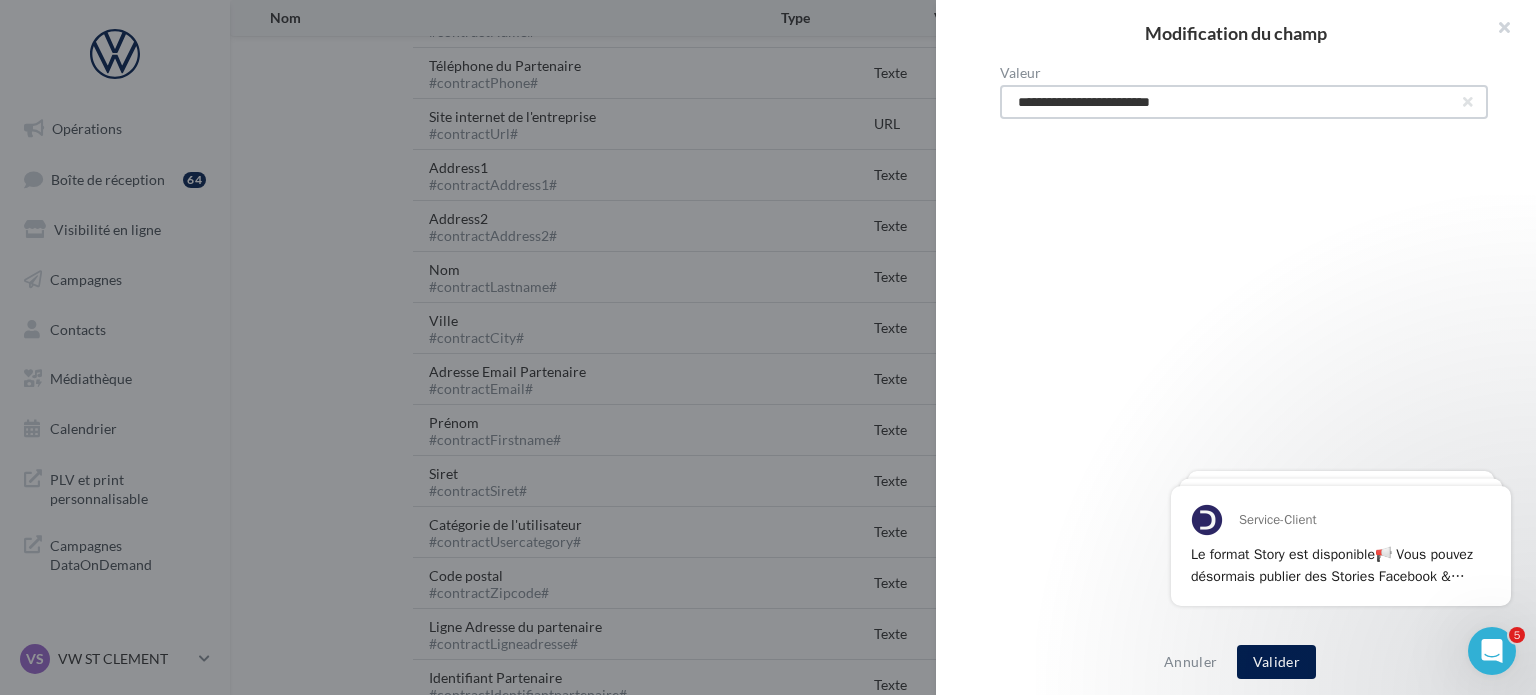 type on "**********" 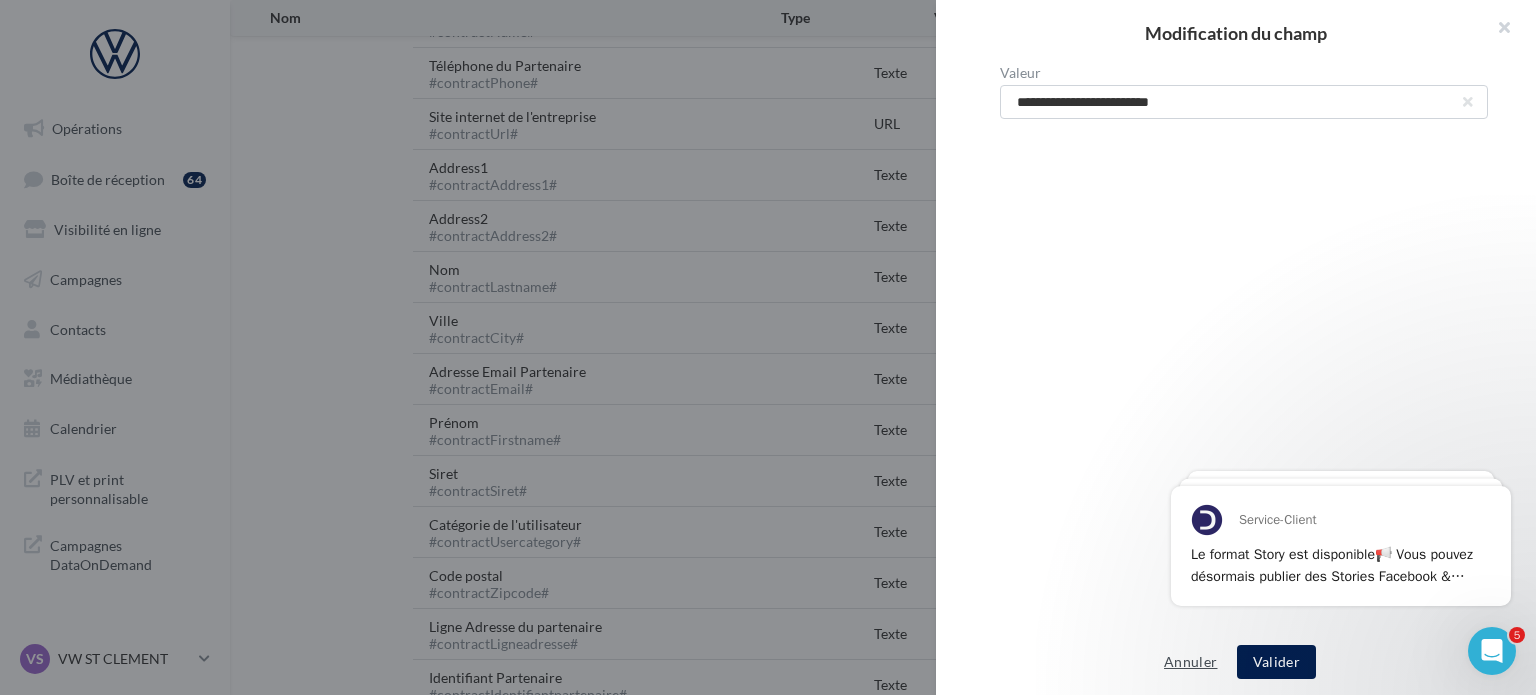 type 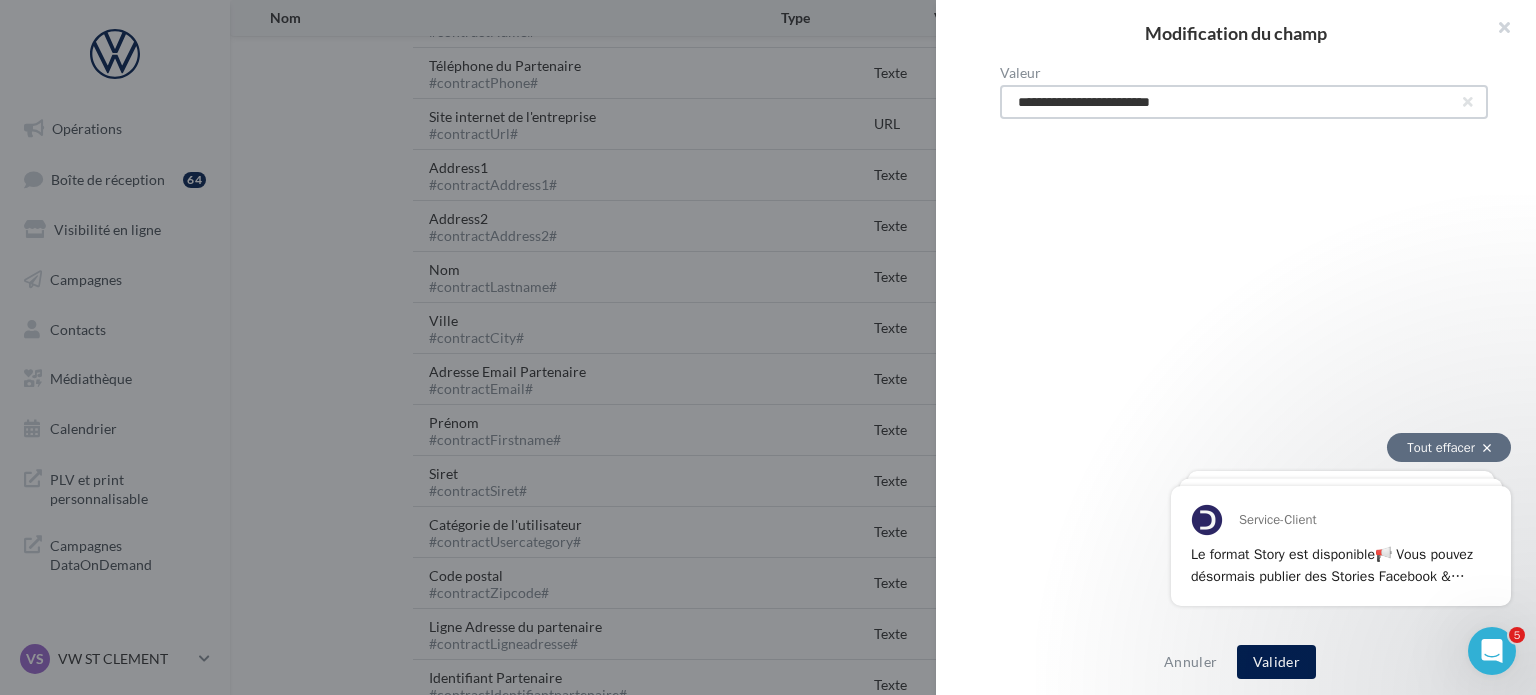 click on "**********" at bounding box center (1244, 102) 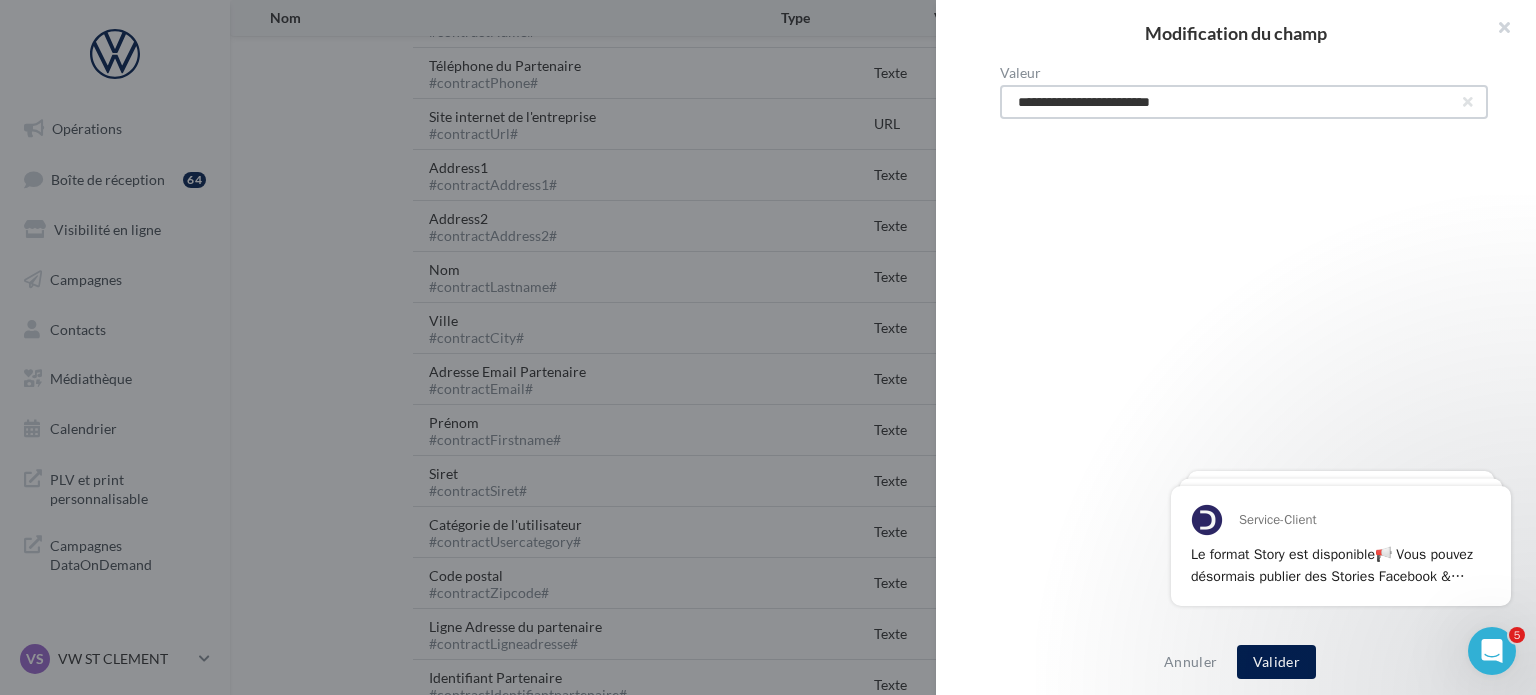 click on "**********" at bounding box center (1244, 102) 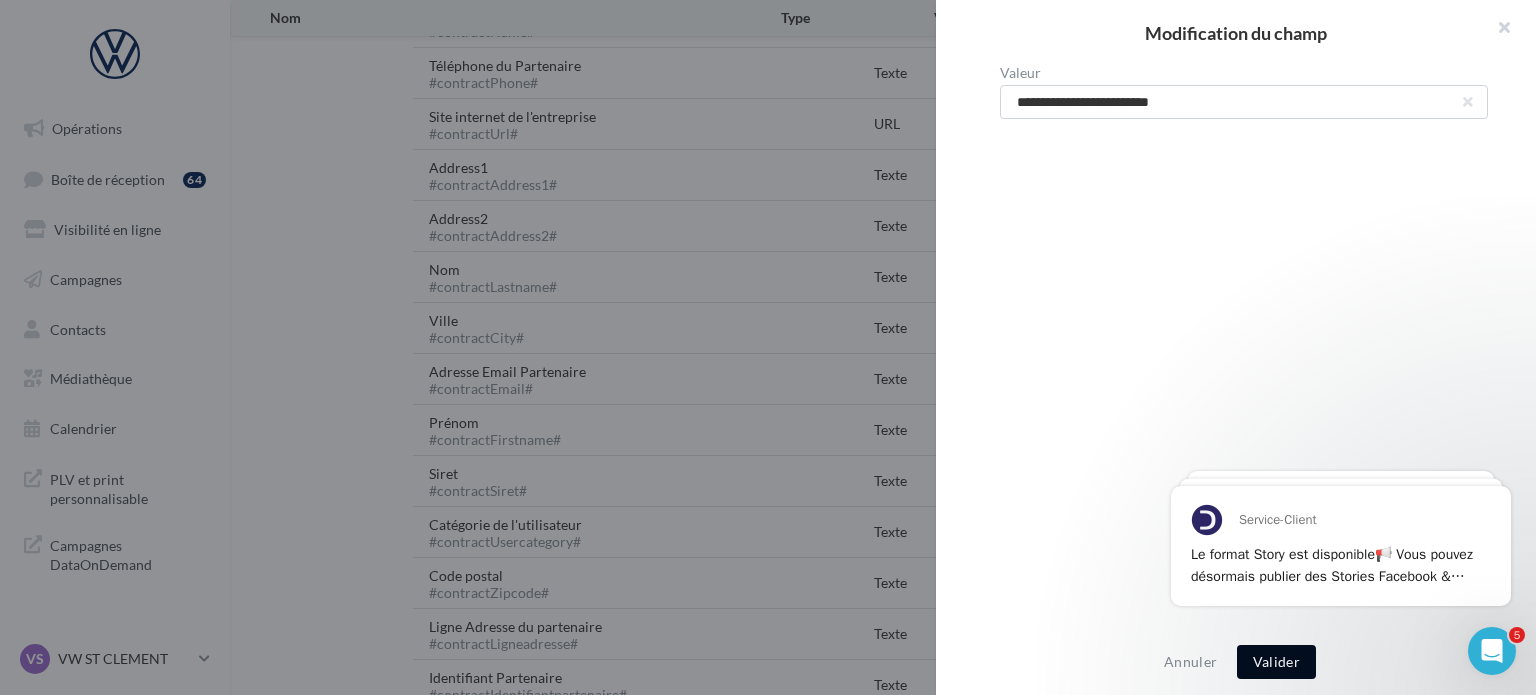 click on "Valider" at bounding box center [1276, 662] 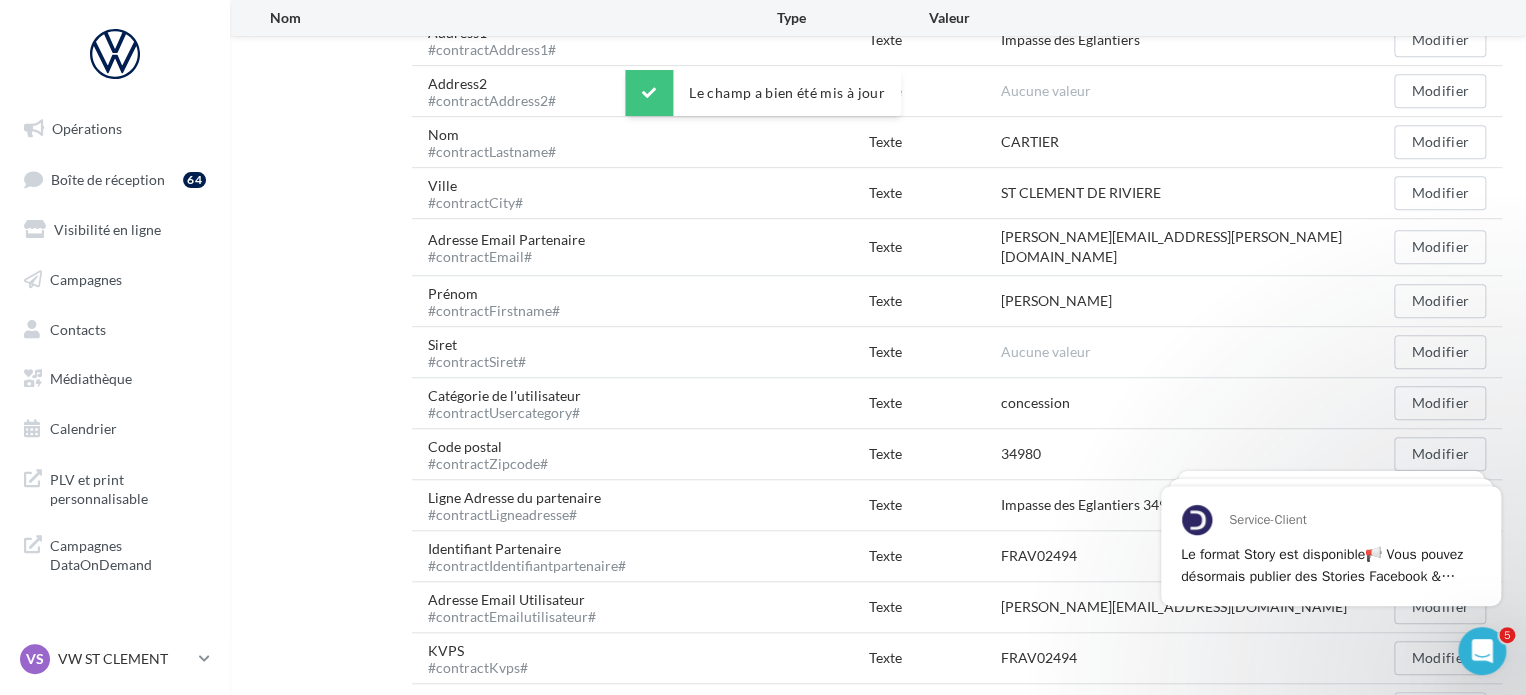 scroll, scrollTop: 478, scrollLeft: 0, axis: vertical 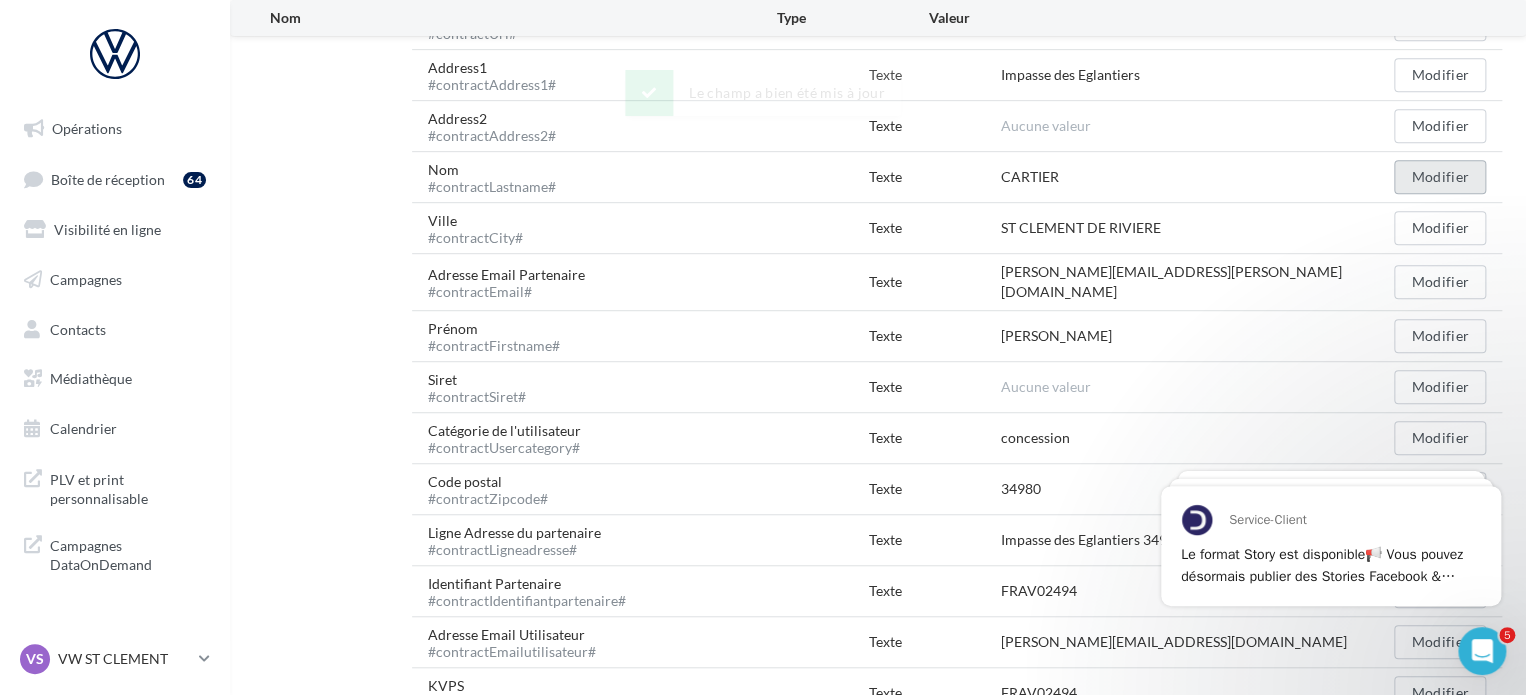click on "Modifier" at bounding box center [1440, 177] 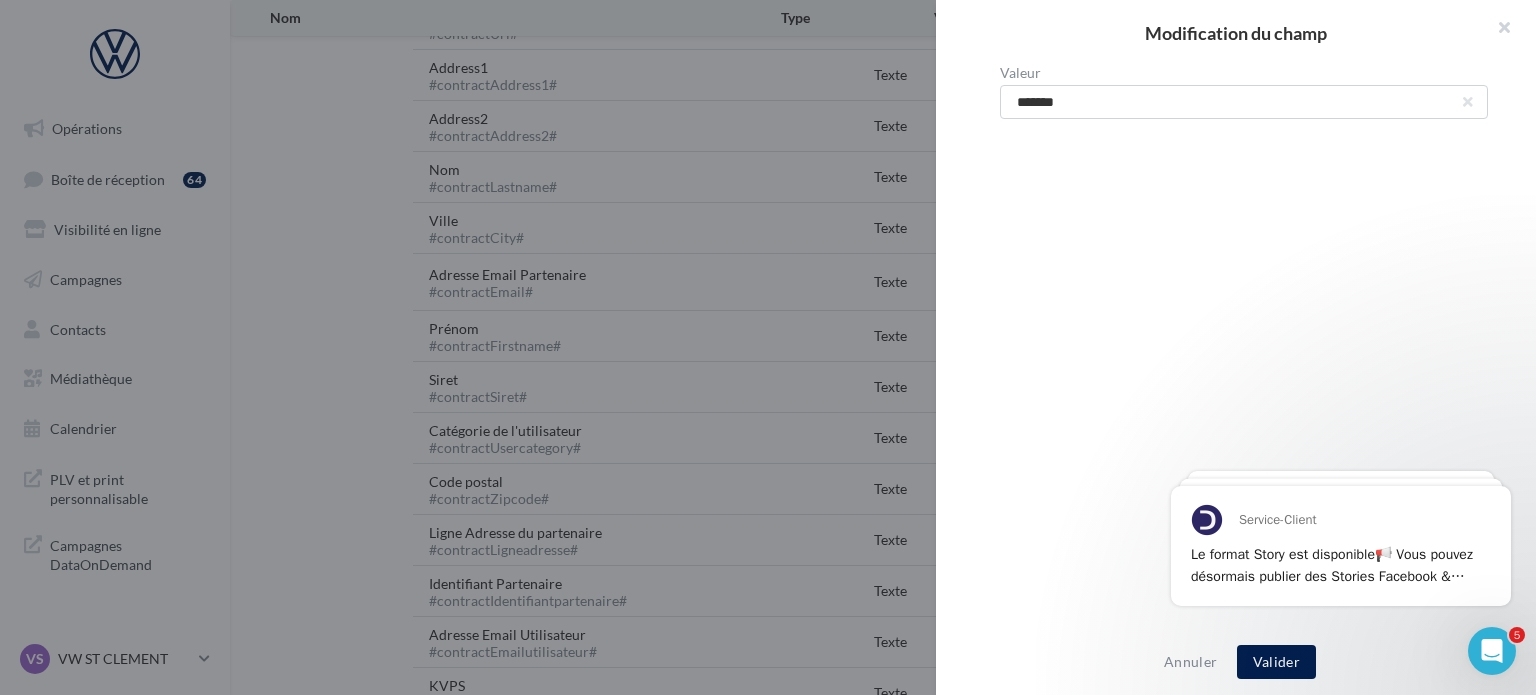 type 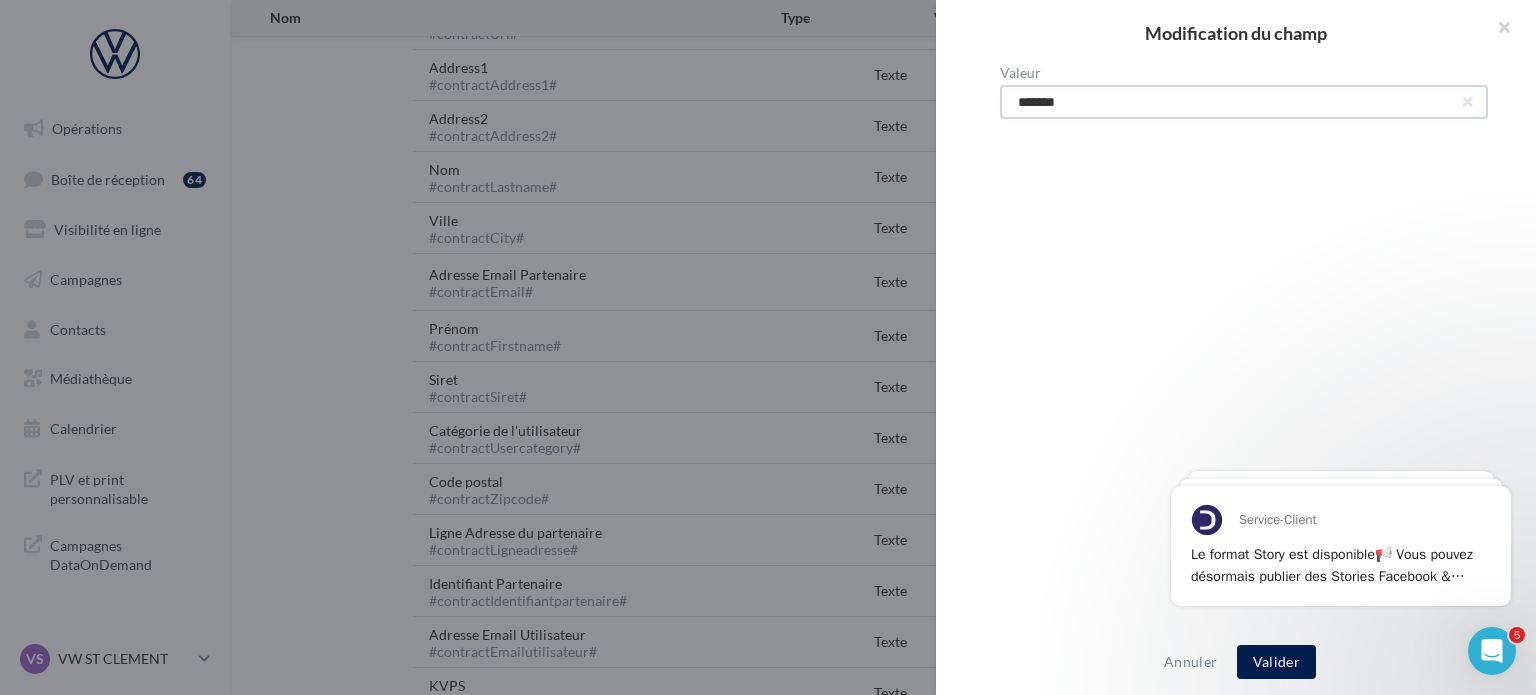 click on "*******" at bounding box center (1244, 102) 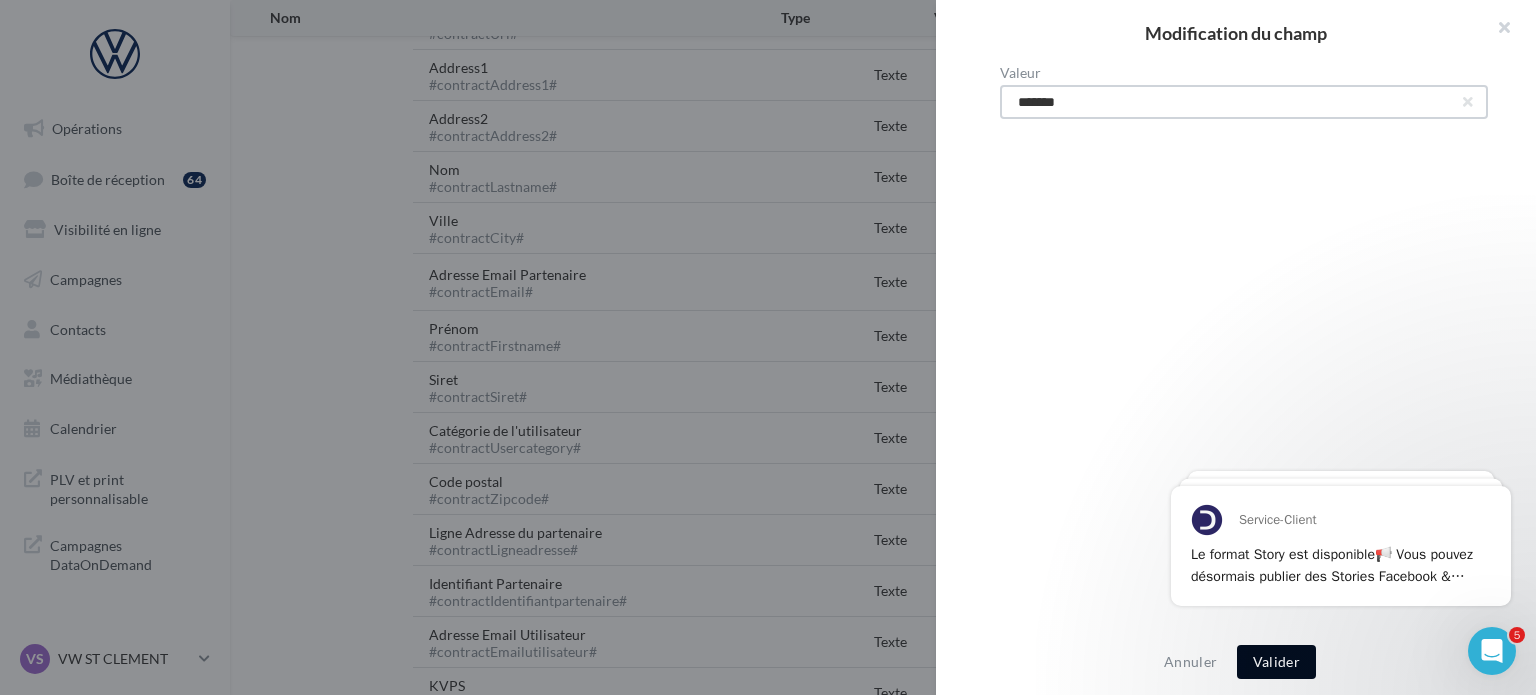 type on "*******" 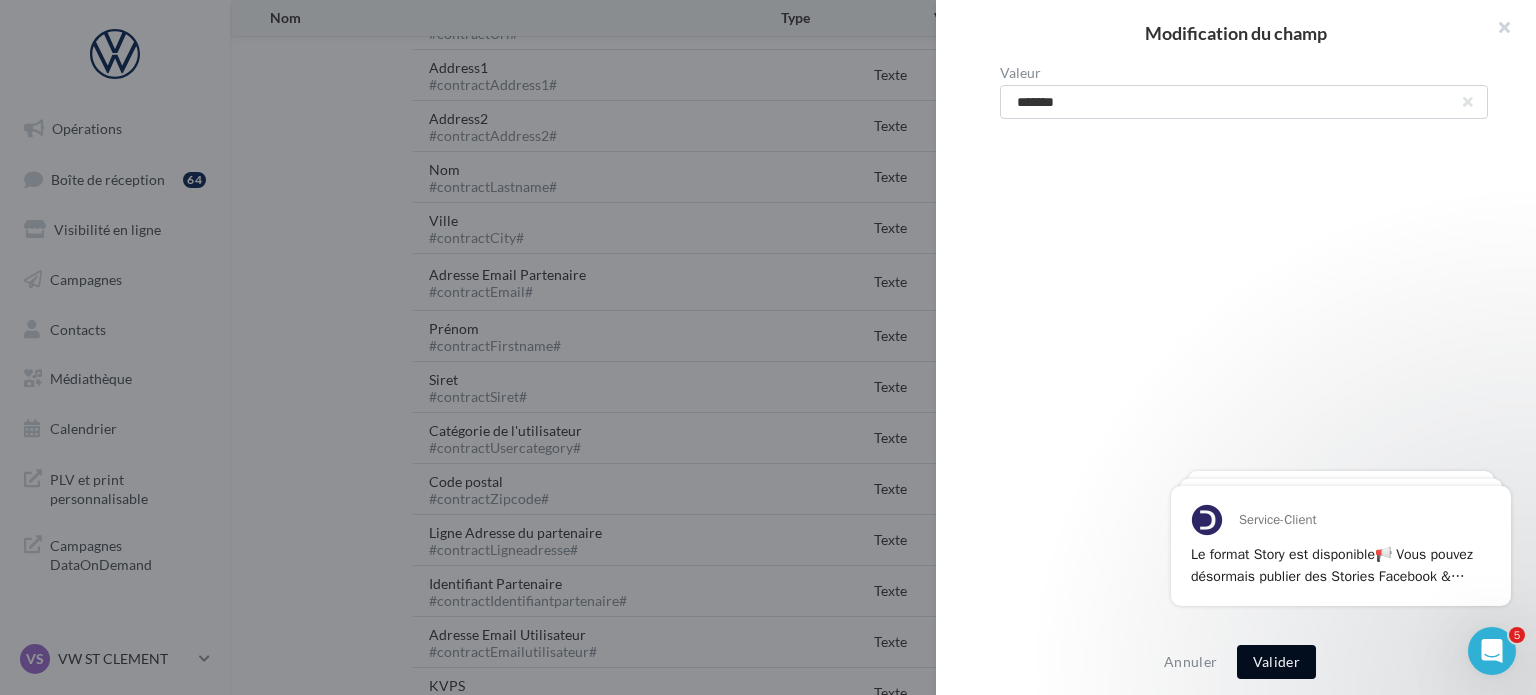 click on "Valider" at bounding box center [1276, 662] 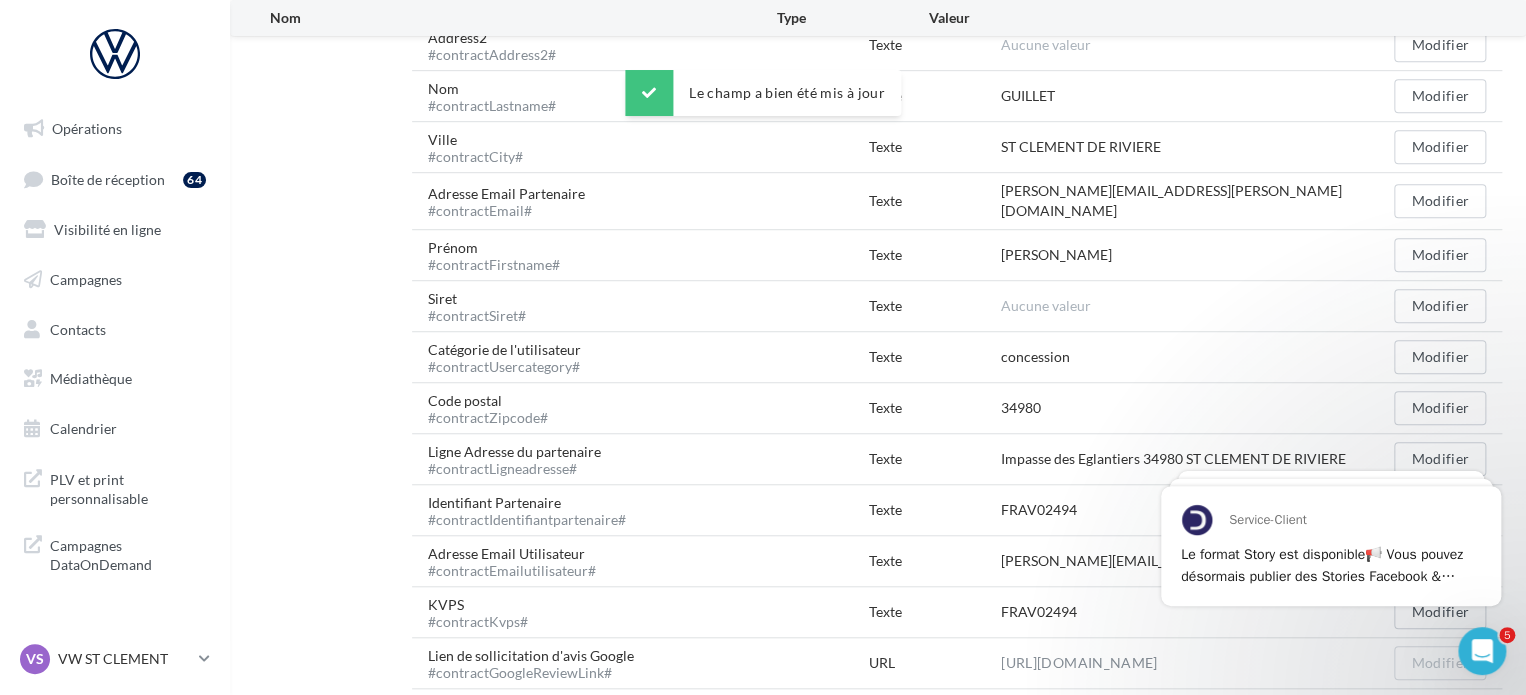 scroll, scrollTop: 678, scrollLeft: 0, axis: vertical 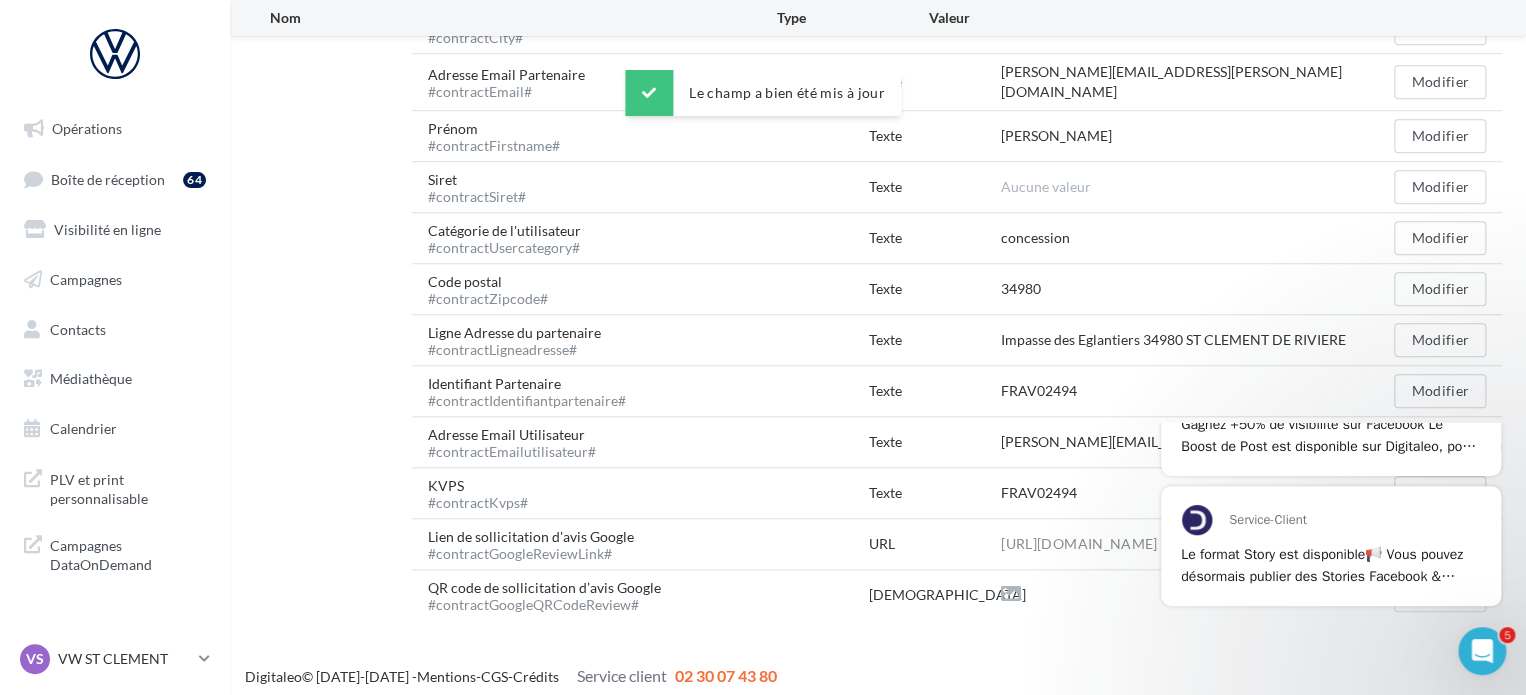 click on "Service-Client Echangez par SMS ou WhatsApp via votre fiche google Vous pouvez désormais ajouter un numéro sur votre fiche Google pour recevoir des messages via SMS ou WhatsApp. Rendez-vous dans l’onglet "Description > Services proposés" de vos fiches établissement. ✅ Une fois le numéro renseigné, Google peut procéder à une validation avant d’activer la messagerie. ⏳ Répondez en moins de 2 heures pour booster l’engagement et le référencement ! ⚠️ Au-delà de 24 heures sans réponse, Google pourrait restreindre cette fonctionnalité. Service-Client Gagnez +50% de visibilité sur Facebook Le Boost de Post est disponible sur Digitaleo, pour amplifier la portée de vos posts Facebook. Touchez par exemple jusqu'à 20 000 profils supplémentaires dès 30€ sur 7 jours. Pour commencer sur vos derniers posts, rendez-vous dans "Campagnes", cliquez sur "Actions" puis "Booster mon post".     Vous aimez cette nouveauté ? Faites le nous savoir avec l’émoji 👍 Service-Client" at bounding box center [1331, 539] 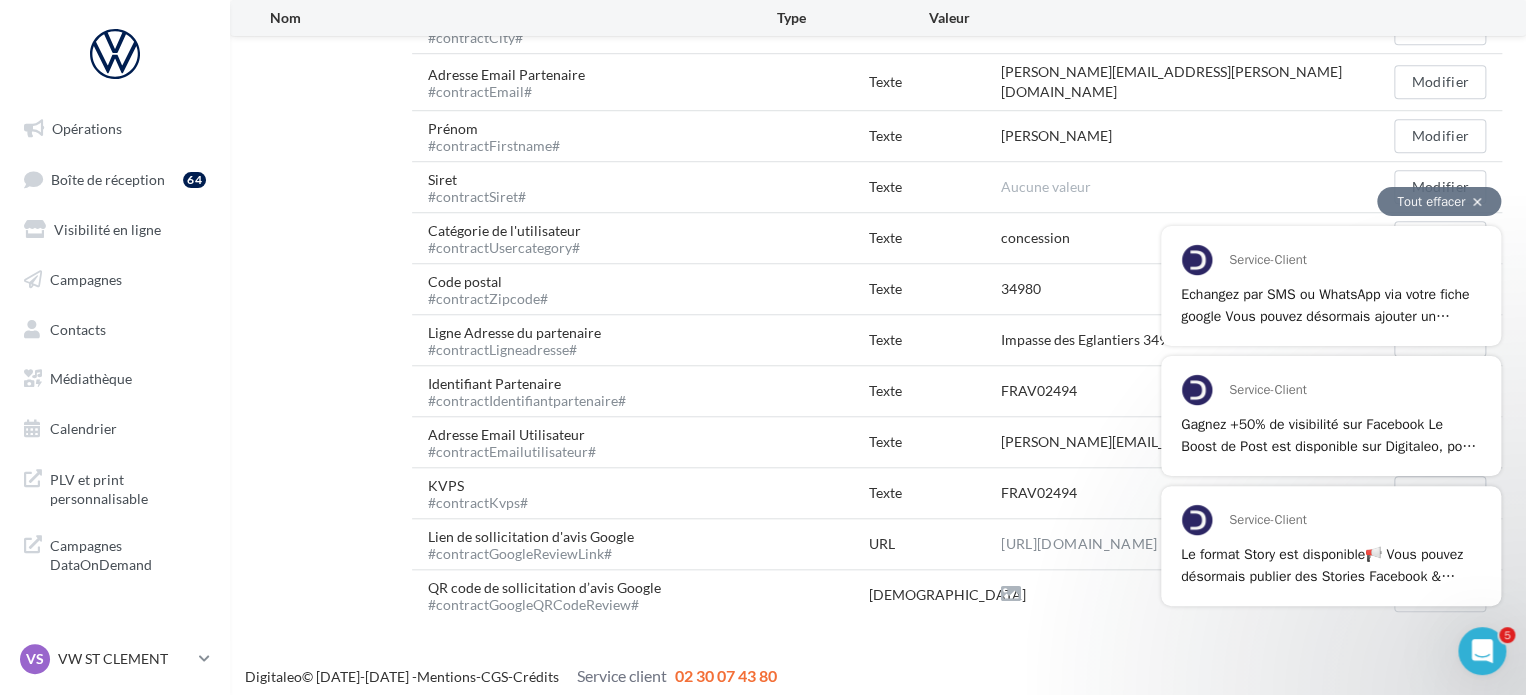 click on "Tout effacer" at bounding box center [1439, 201] 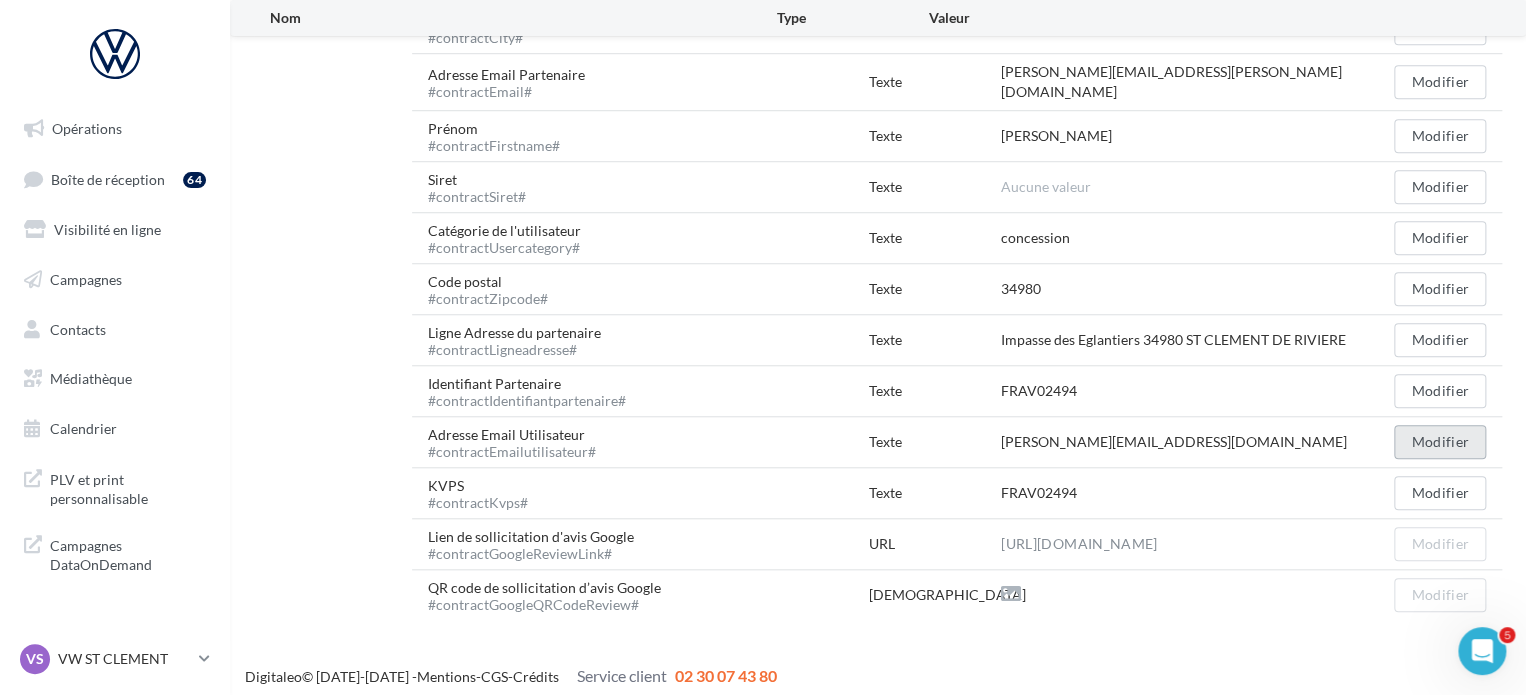 click on "Modifier" at bounding box center (1440, 442) 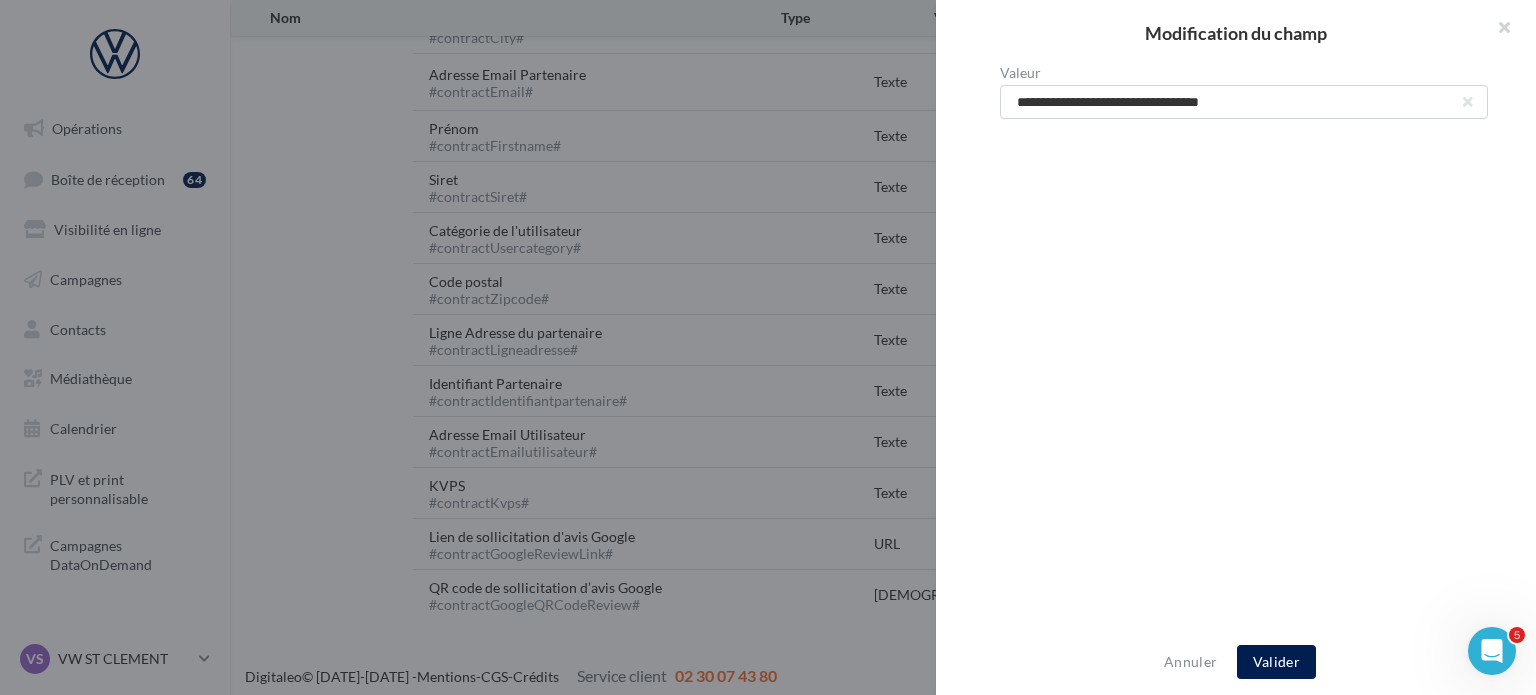 click on "**********" at bounding box center (1244, 348) 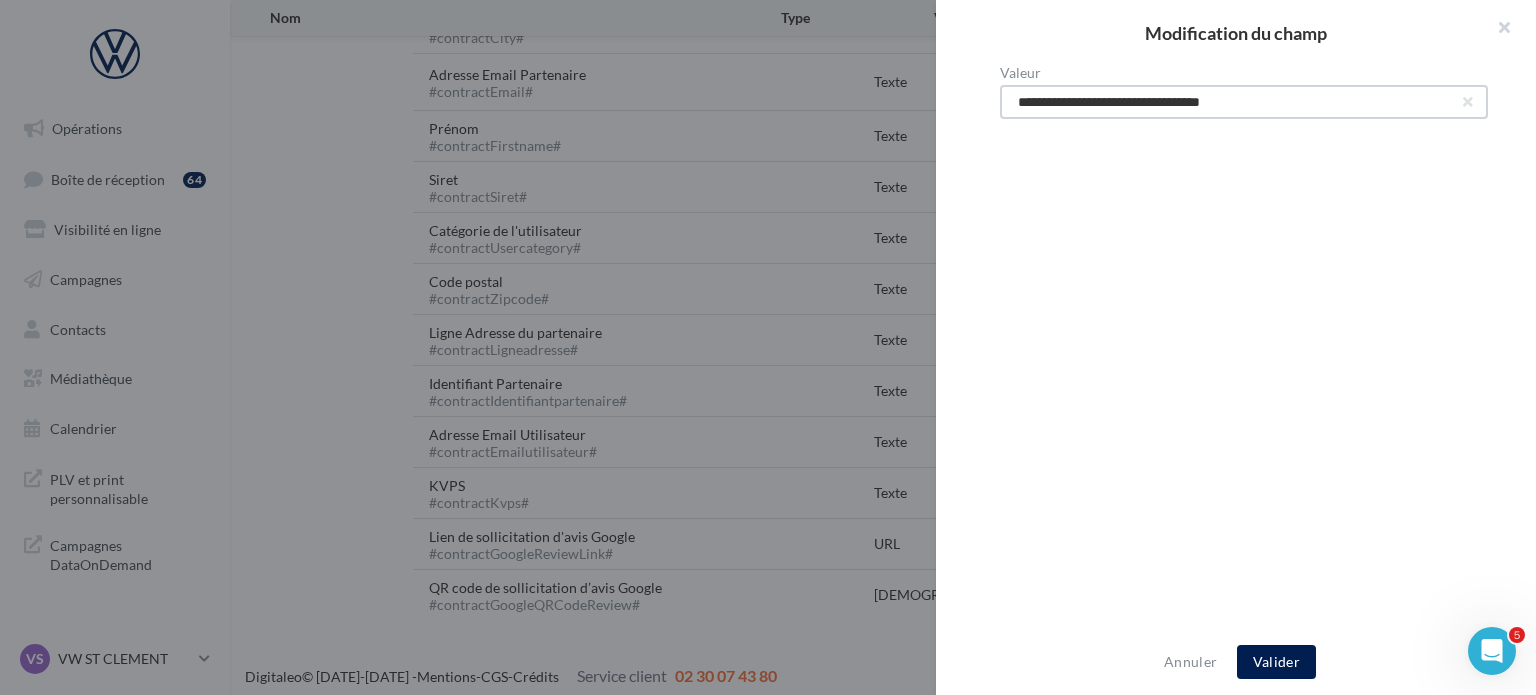 click on "**********" at bounding box center (1244, 102) 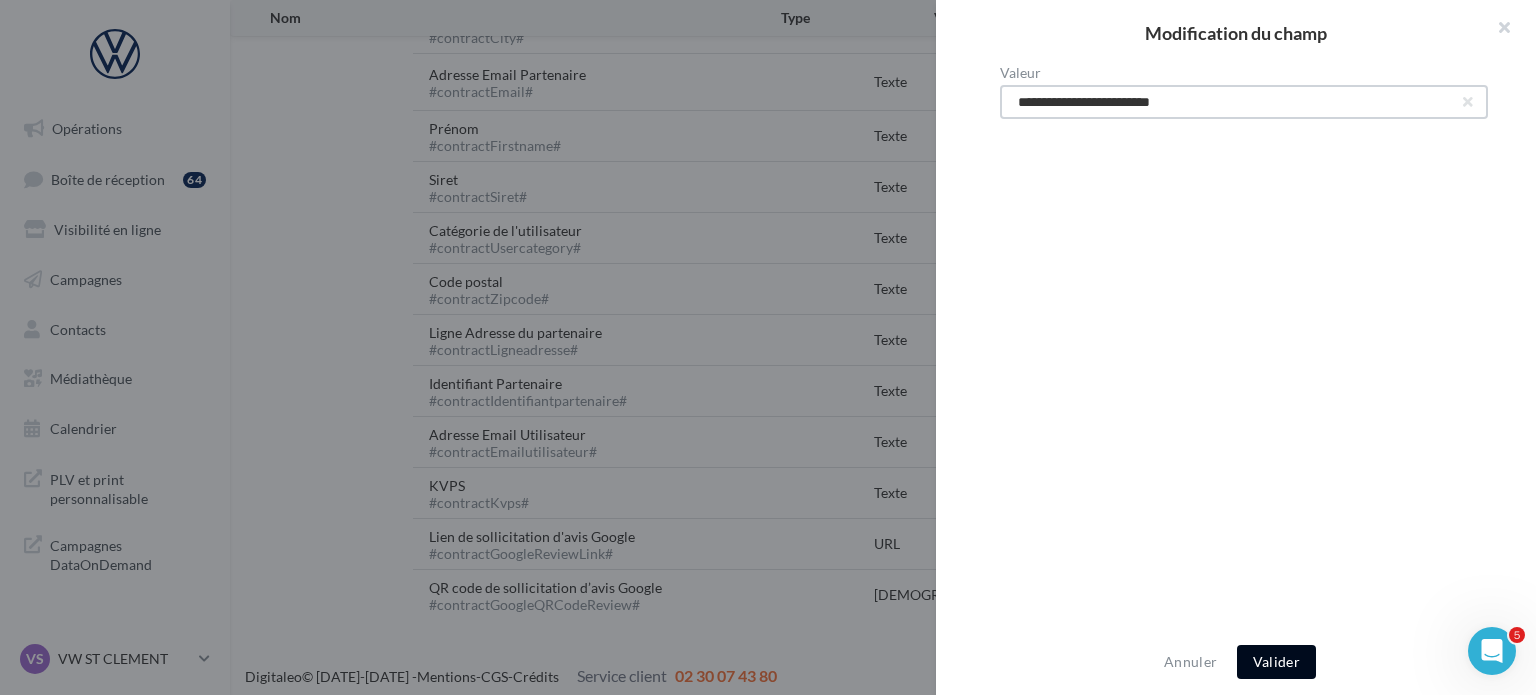 type on "**********" 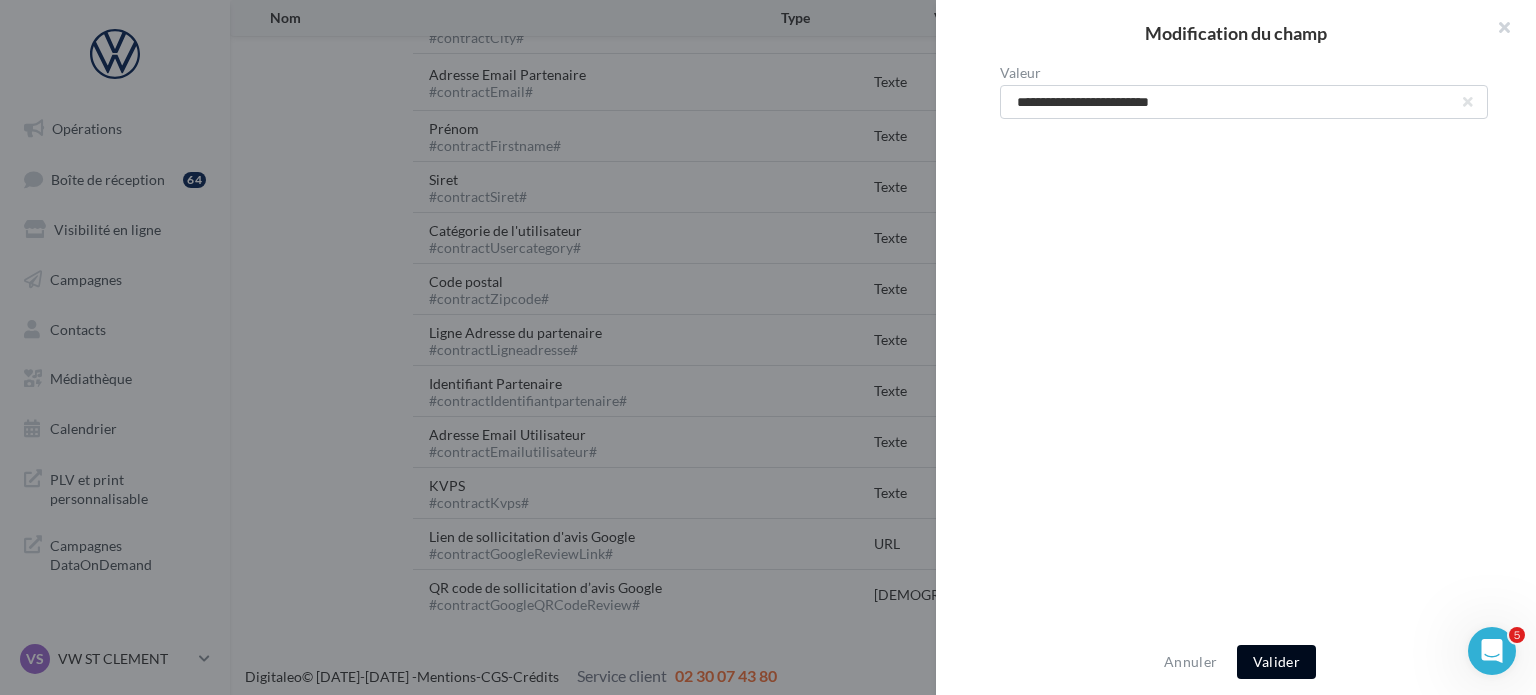click on "Valider" at bounding box center (1276, 662) 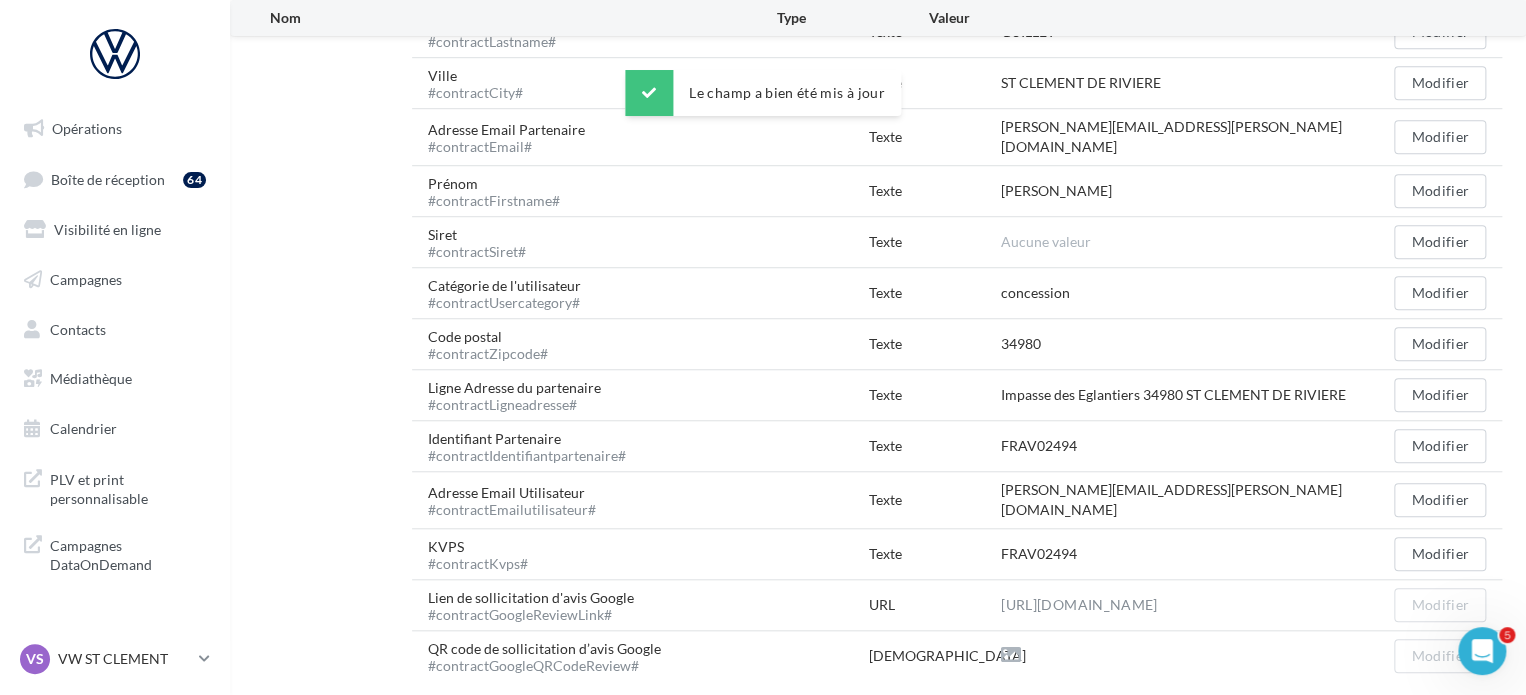 scroll, scrollTop: 578, scrollLeft: 0, axis: vertical 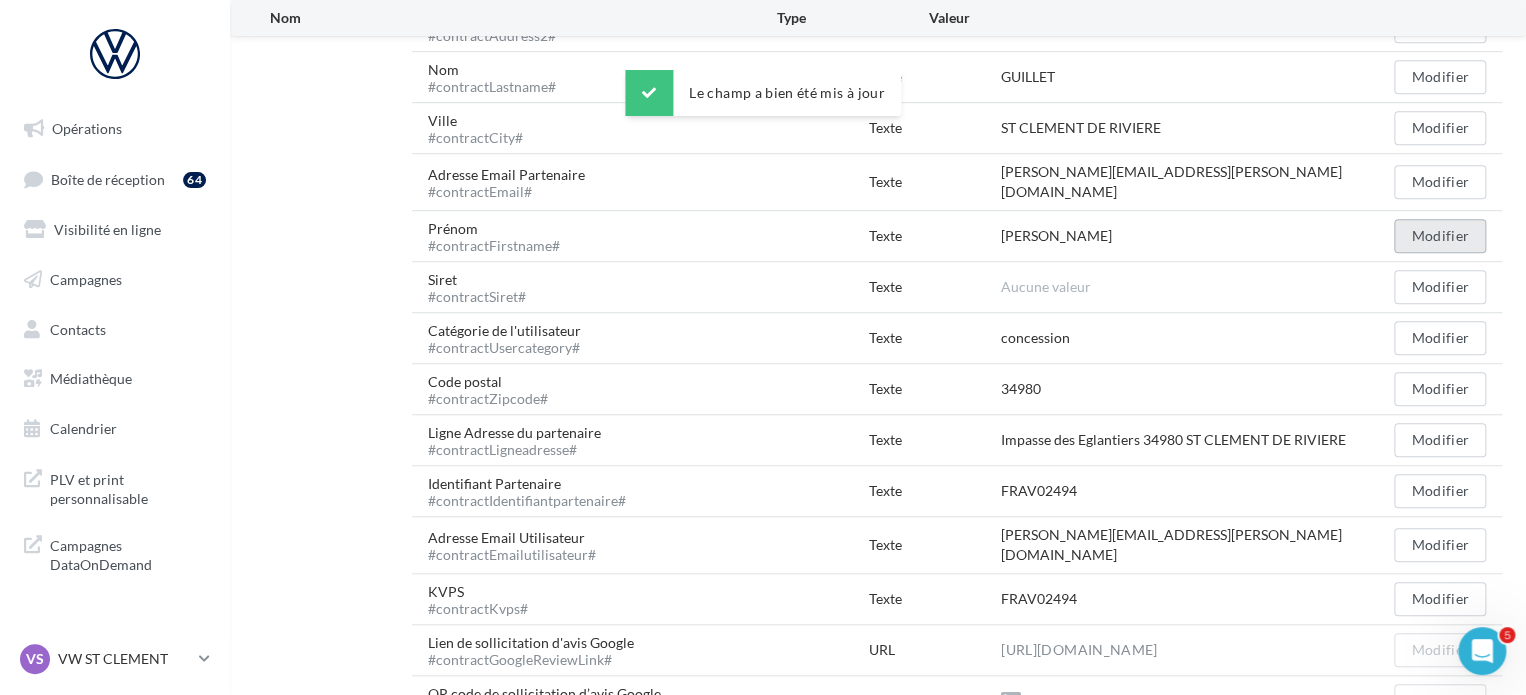click on "Modifier" at bounding box center [1440, 236] 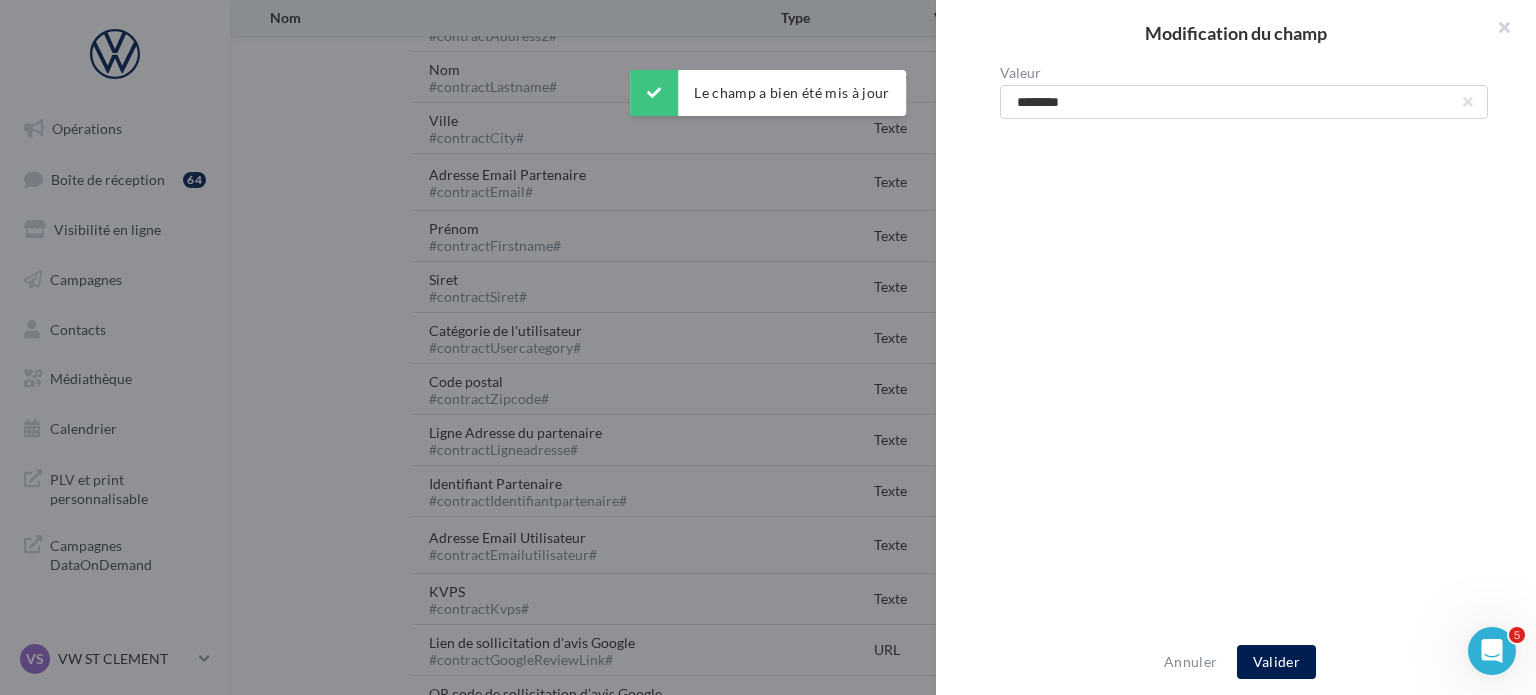type 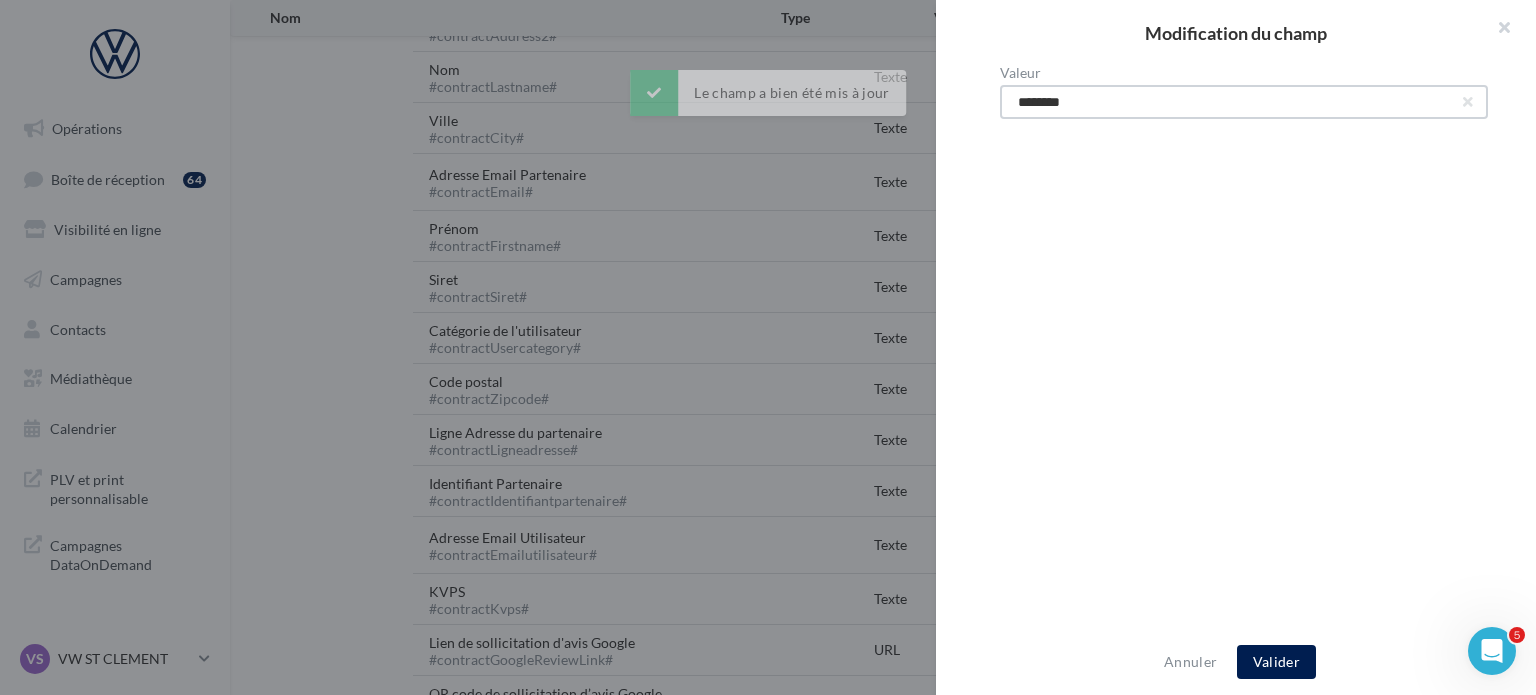 click on "********" at bounding box center (1244, 102) 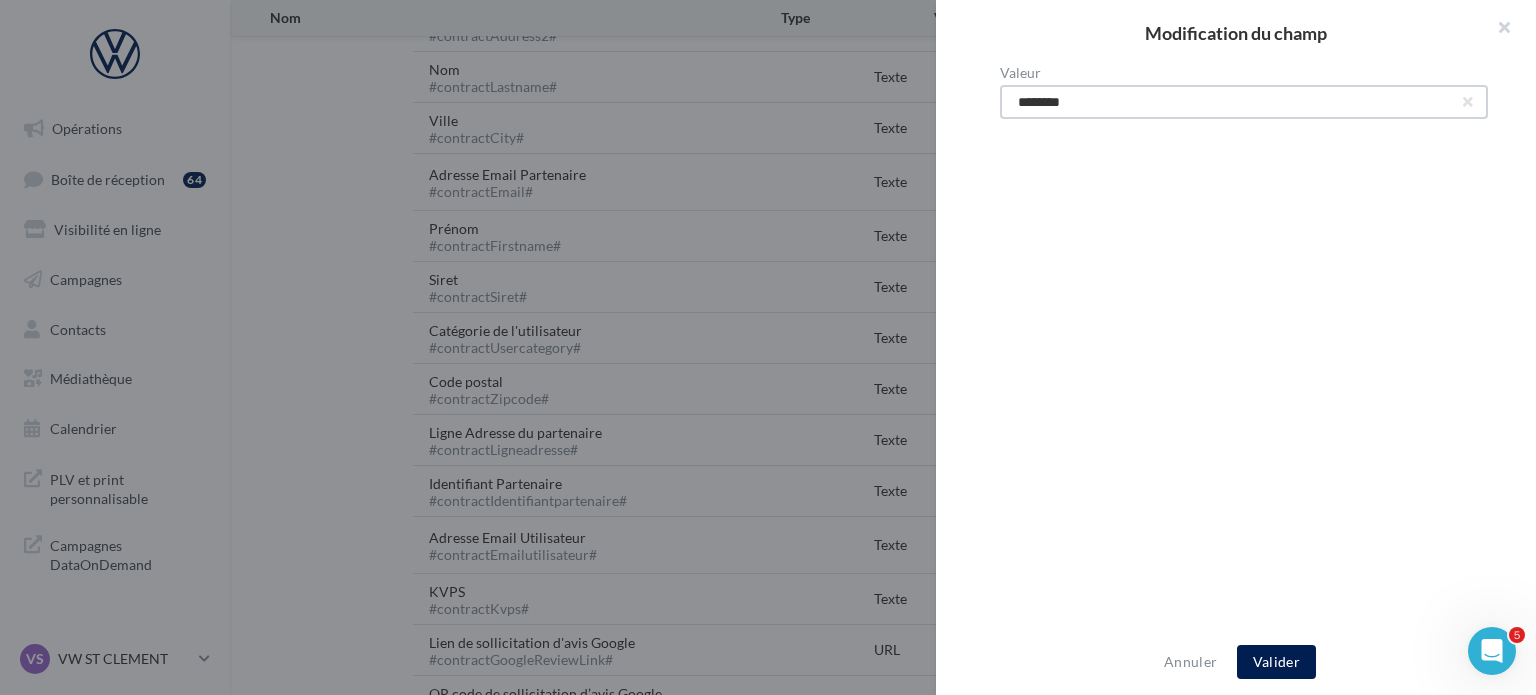 click on "********" at bounding box center [1244, 102] 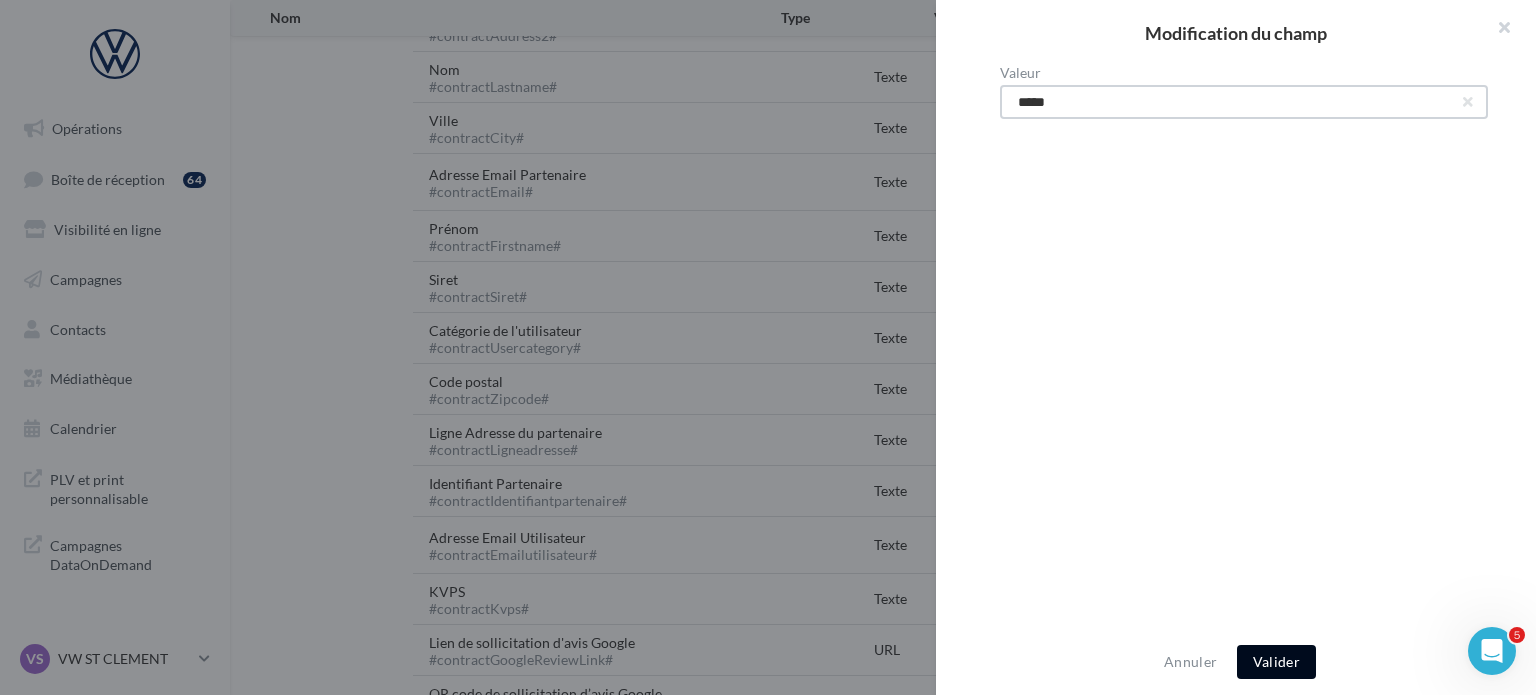 type on "*****" 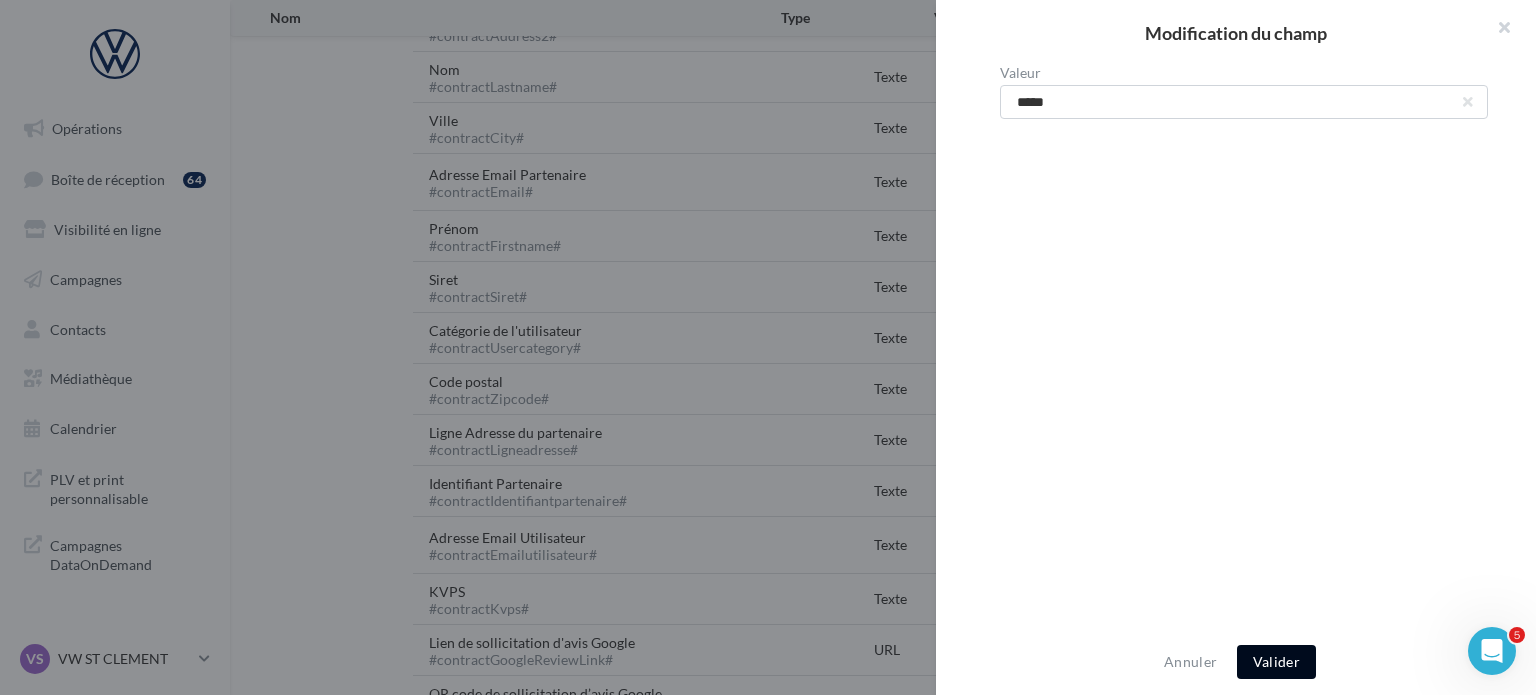 click on "Valider" at bounding box center [1276, 662] 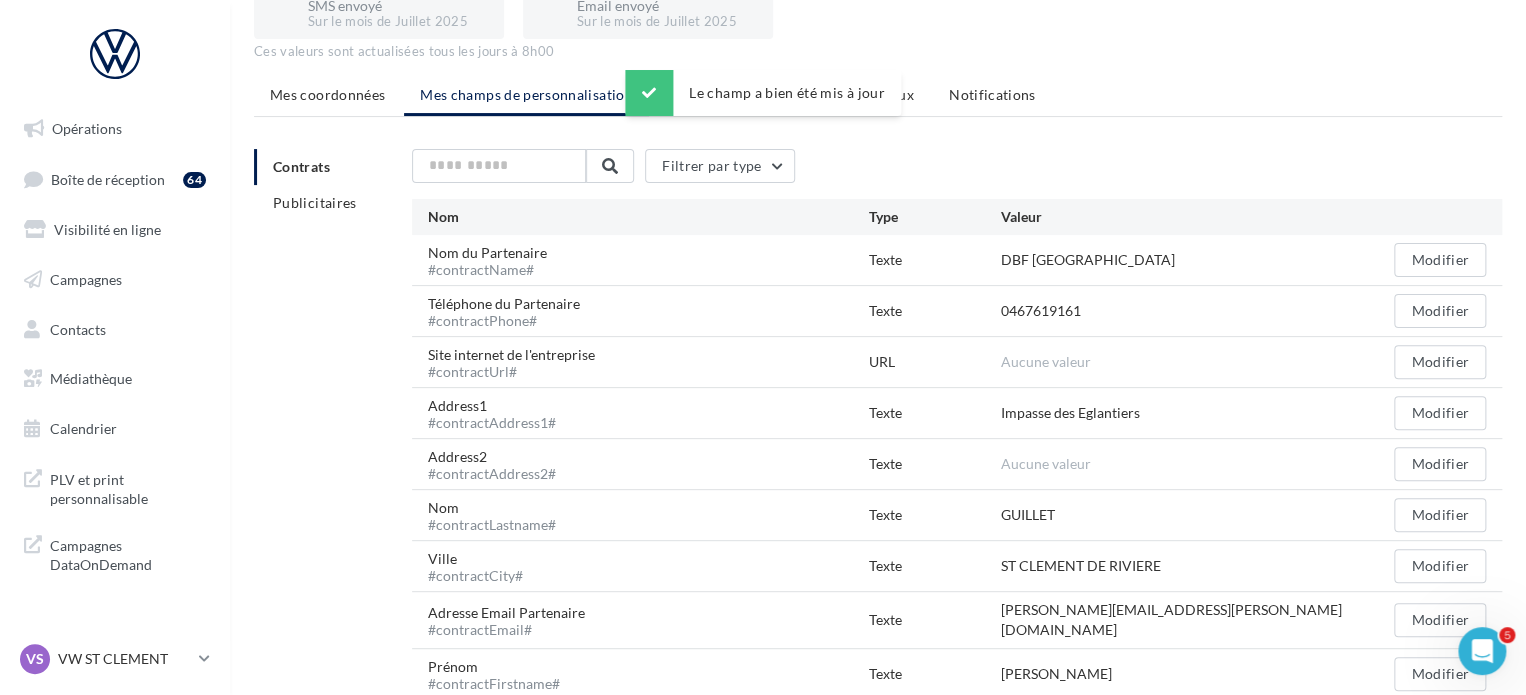 scroll, scrollTop: 0, scrollLeft: 0, axis: both 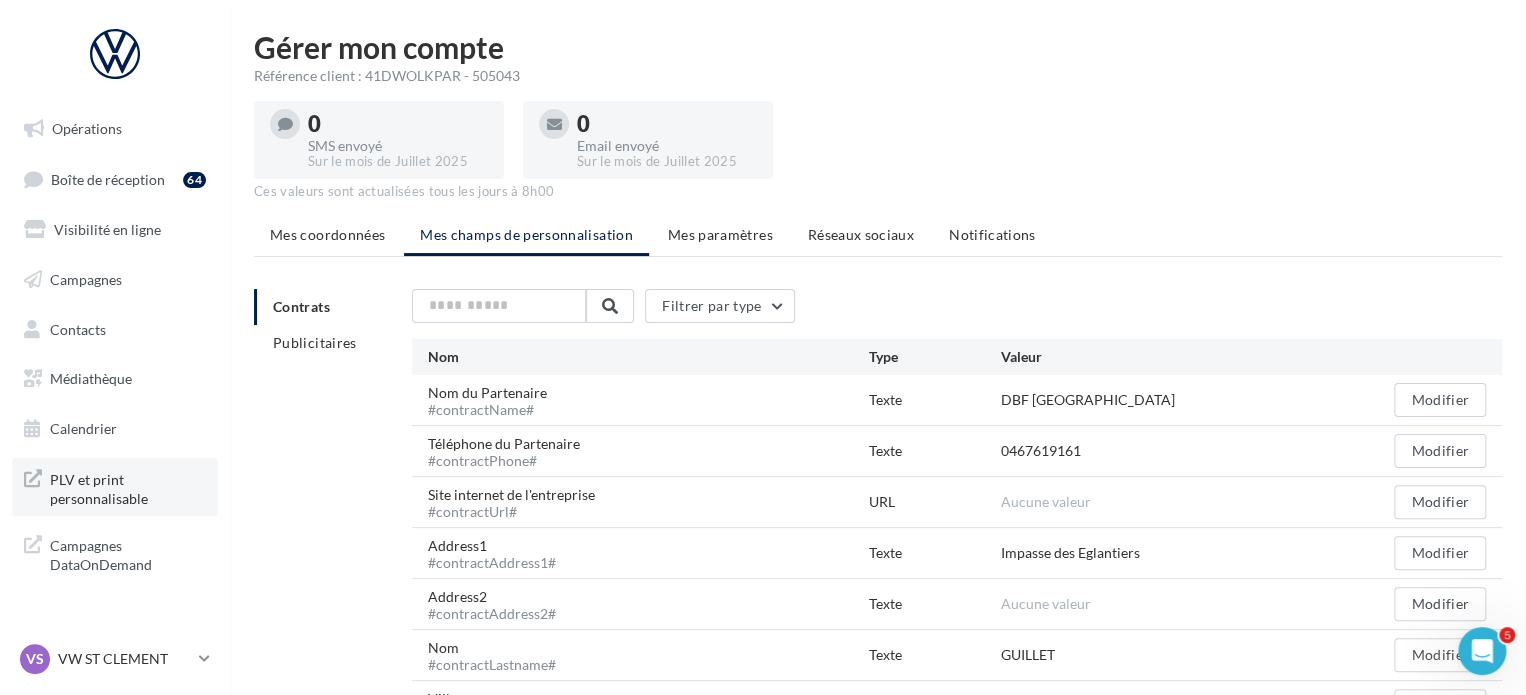 click on "PLV et print personnalisable" at bounding box center [128, 487] 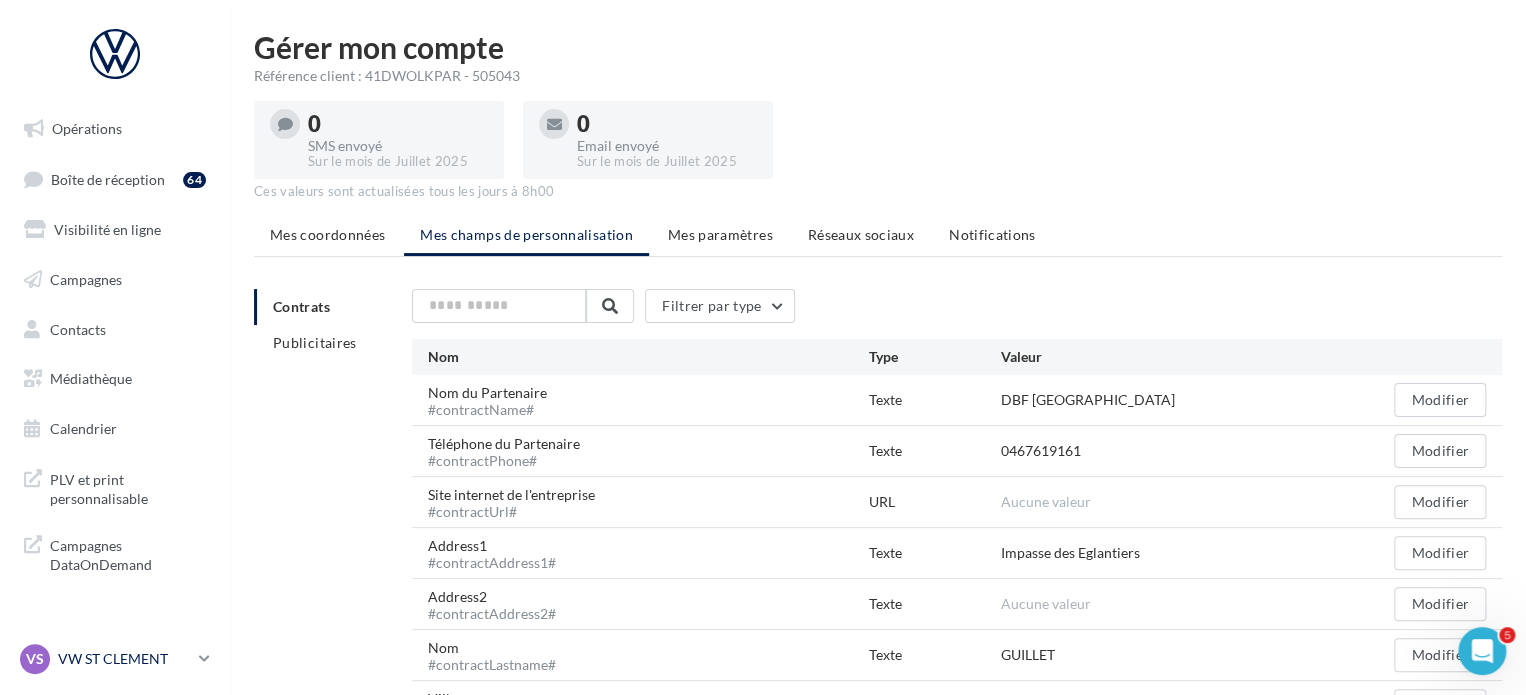 click on "VW ST CLEMENT" at bounding box center (124, 659) 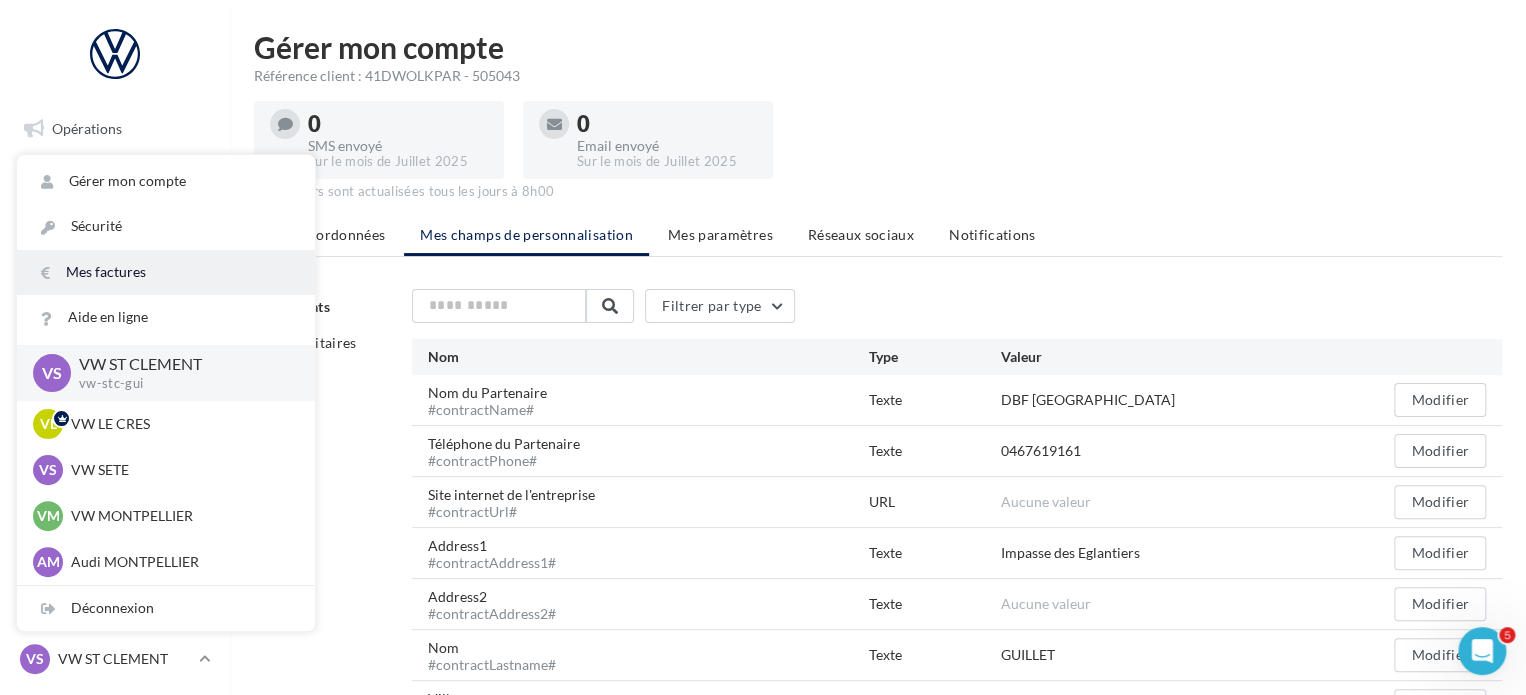 click on "Mes factures" at bounding box center (166, 272) 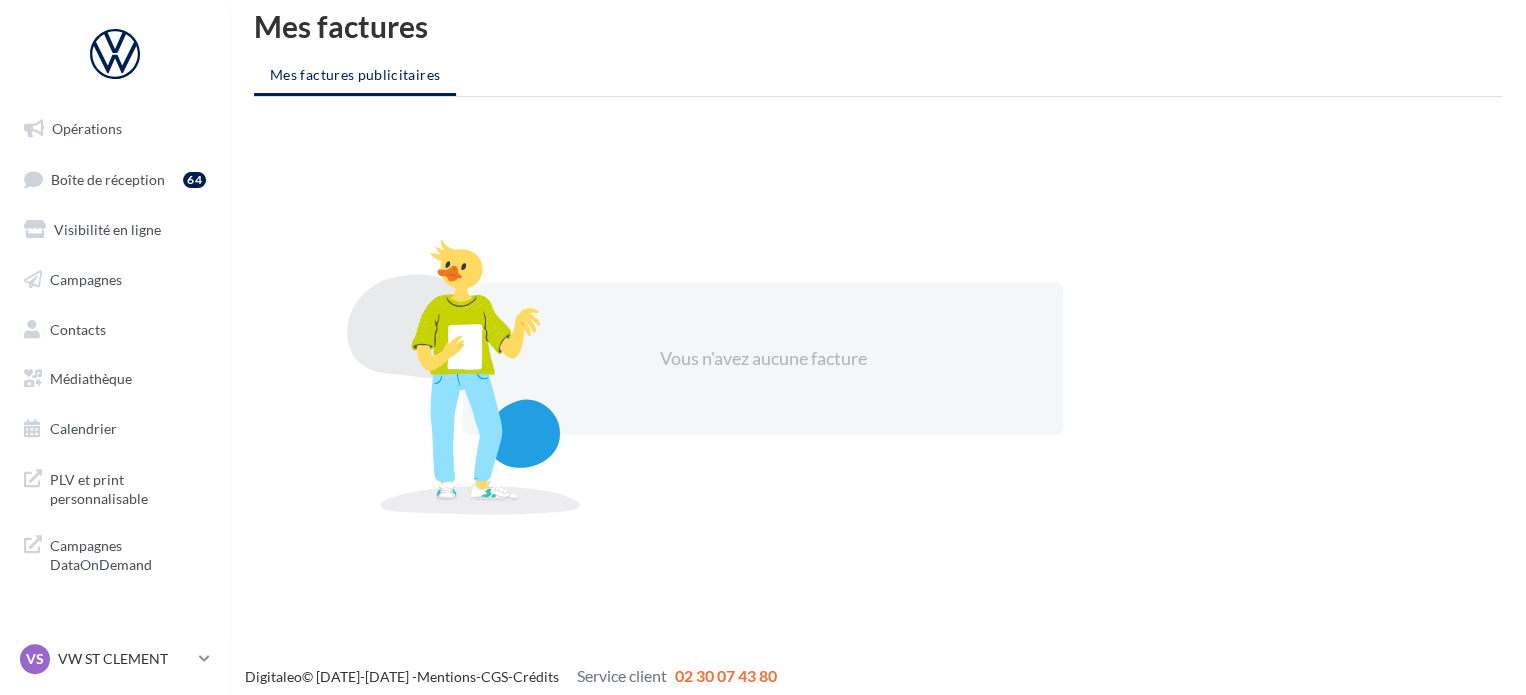 scroll, scrollTop: 32, scrollLeft: 0, axis: vertical 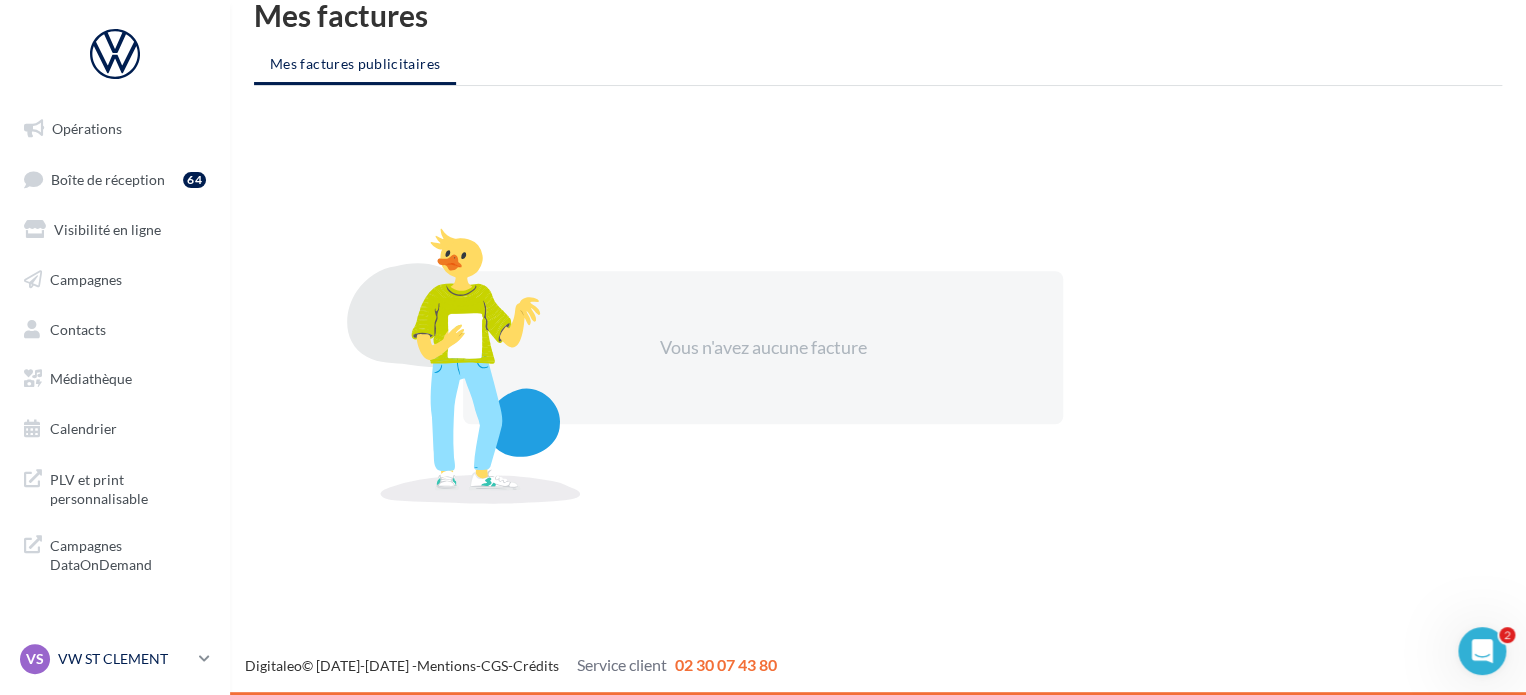 click on "VS     VW ST CLEMENT   vw-stc-gui" at bounding box center [105, 659] 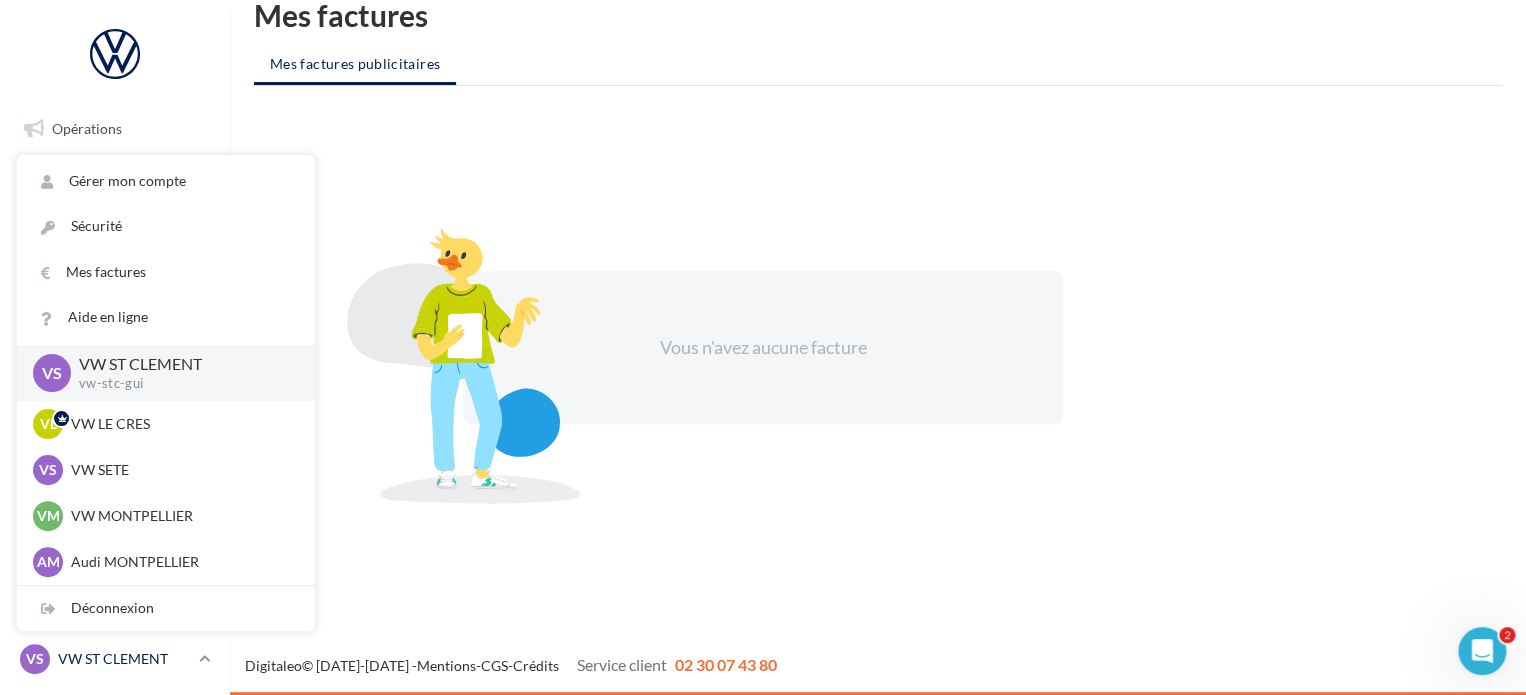 click on "VW ST CLEMENT" at bounding box center (124, 659) 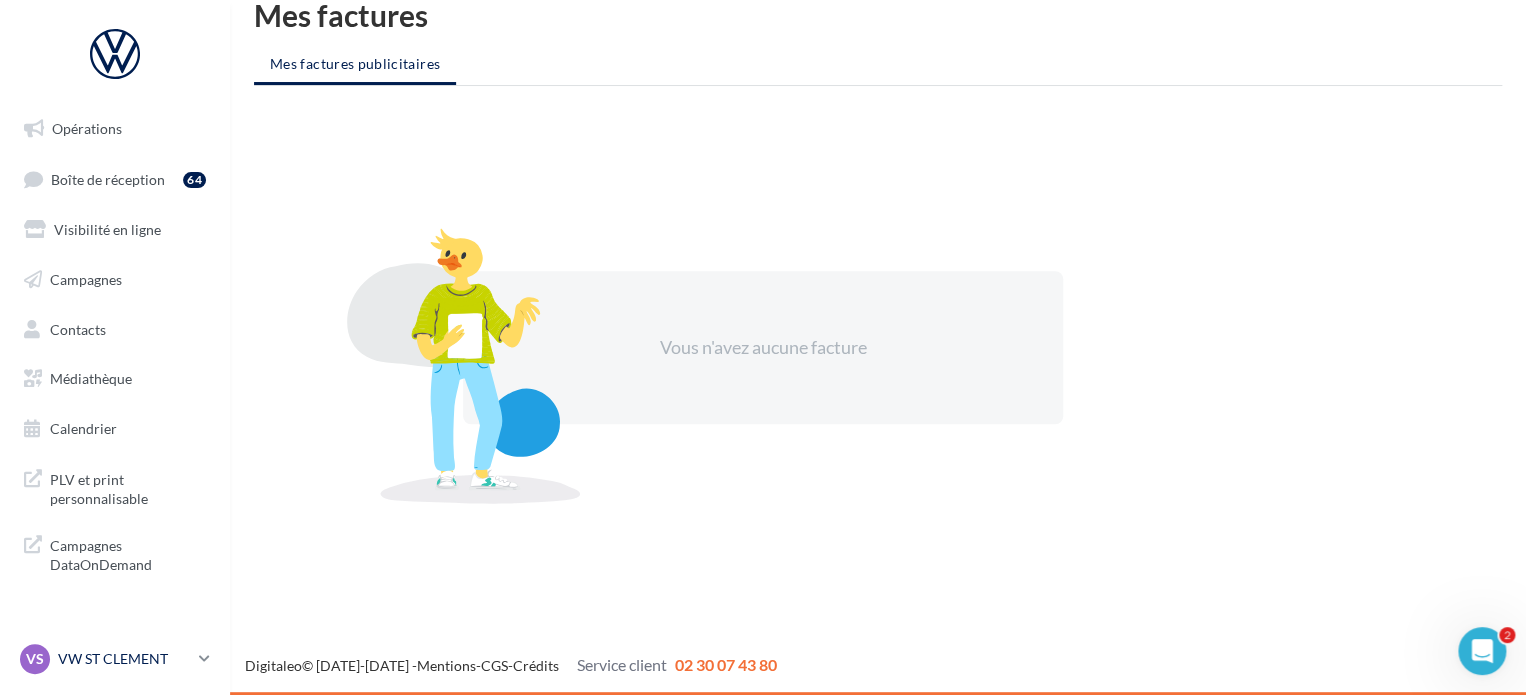 click on "VW ST CLEMENT" at bounding box center (124, 659) 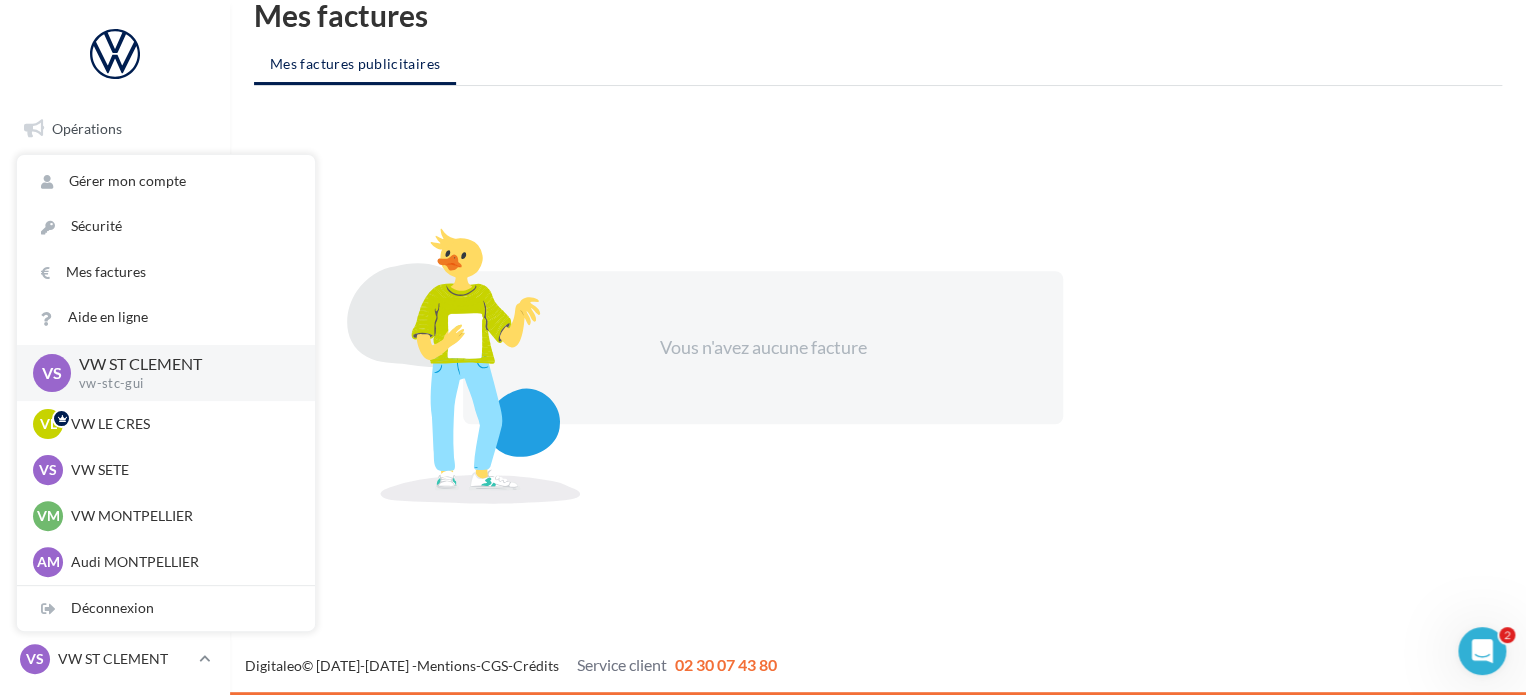 click on "Opérations
Boîte de réception
64
Visibilité en ligne
Campagnes
Contacts
Médiathèque
Calendrier" at bounding box center (763, 347) 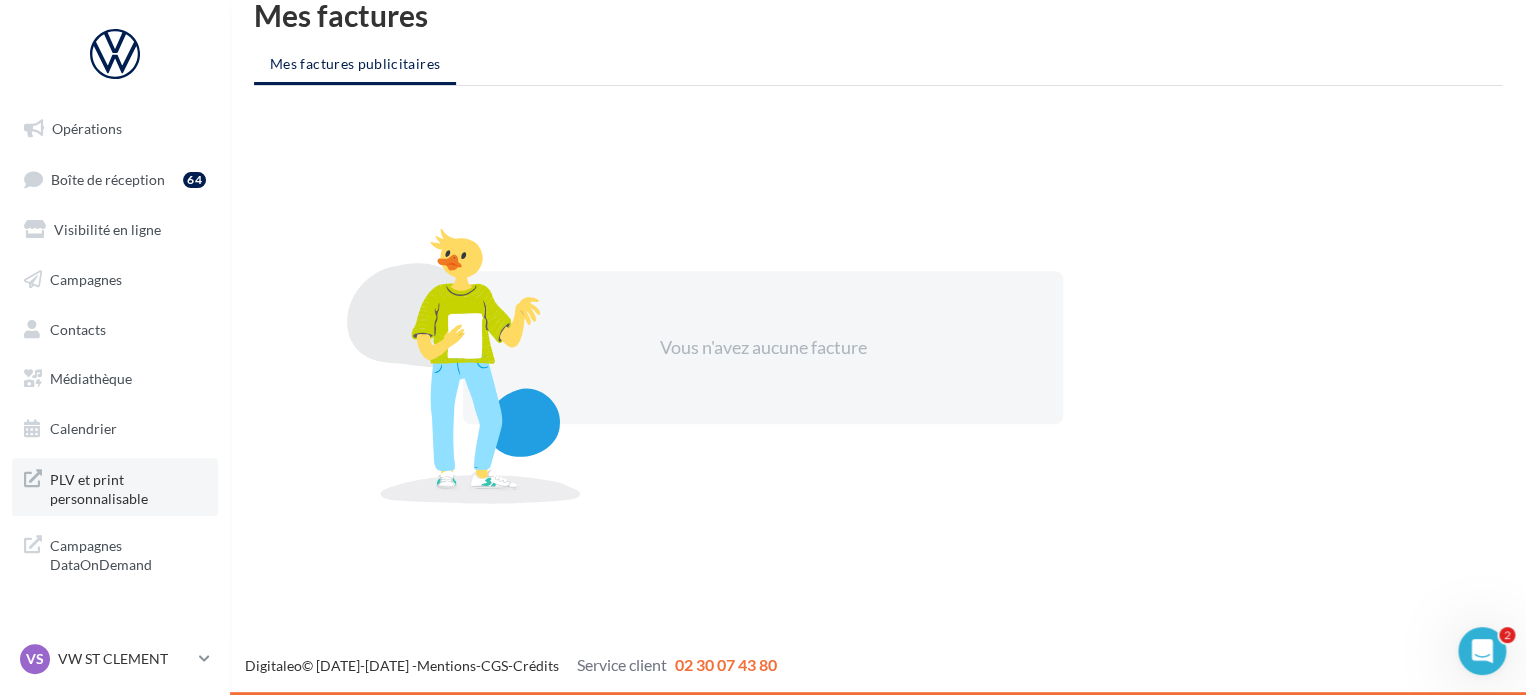 click on "PLV et print personnalisable" at bounding box center [128, 487] 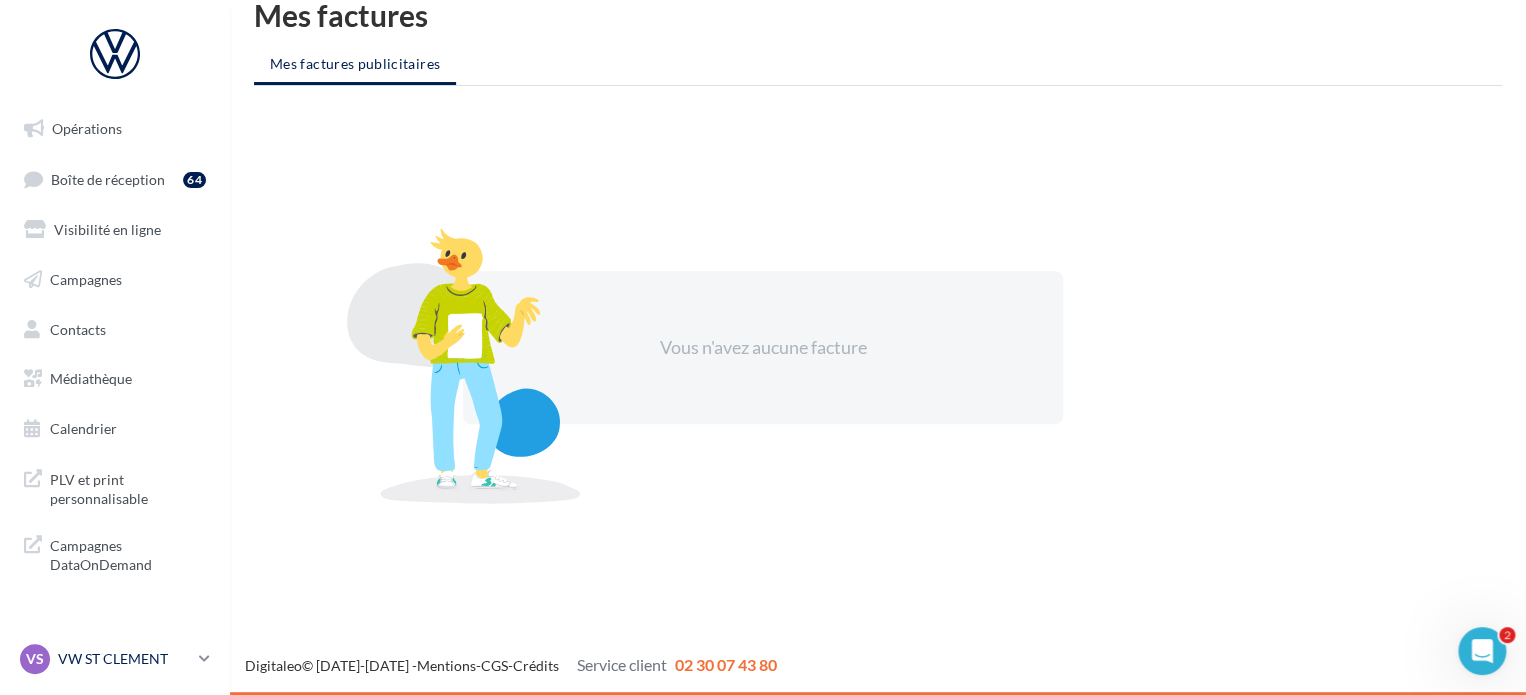 click on "VS     VW ST CLEMENT   vw-stc-gui" at bounding box center (115, 659) 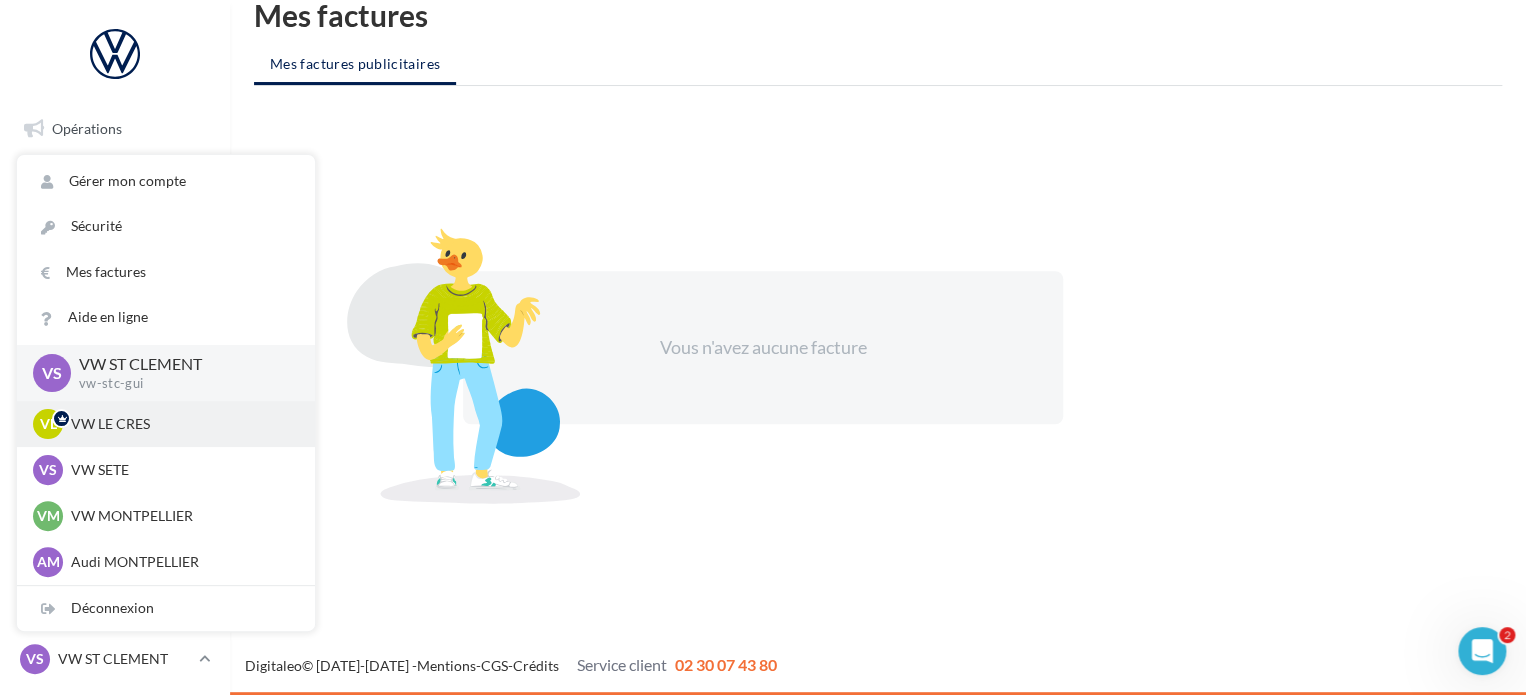 click on "VL     VW LE CRES   vw-lec-gui" at bounding box center (166, 424) 